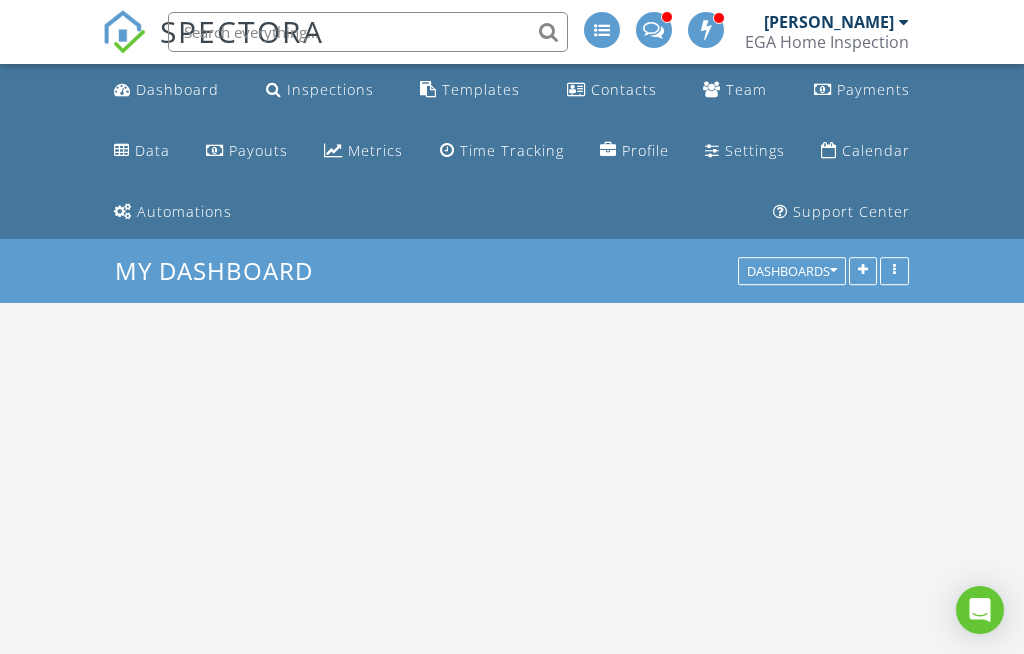 scroll, scrollTop: 0, scrollLeft: 0, axis: both 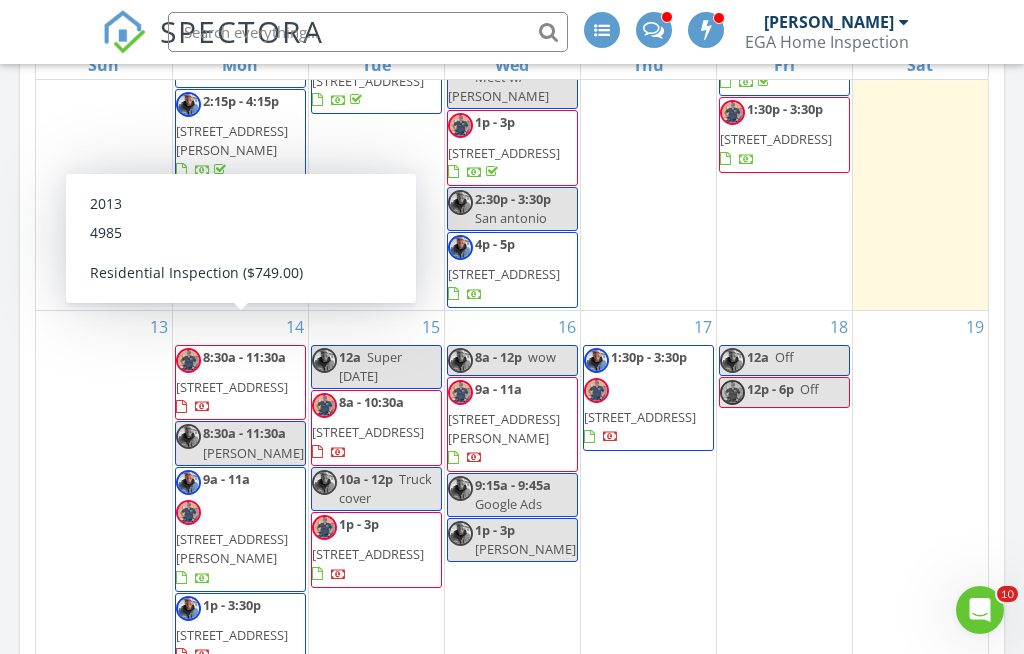 click on "208 Fairhall Ct, Roseville 95747" at bounding box center (232, 387) 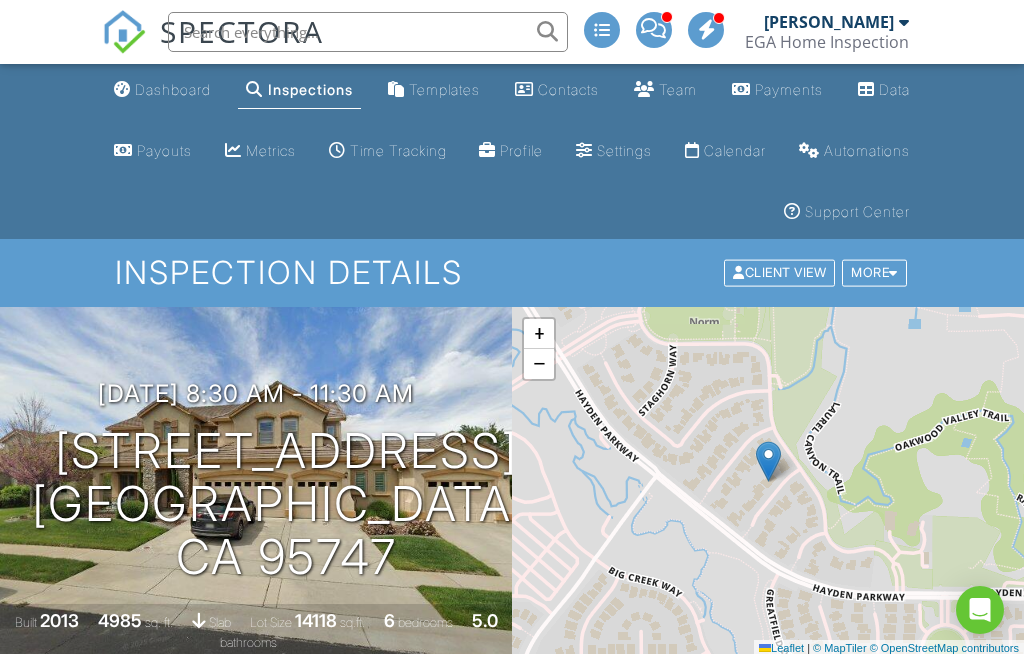 scroll, scrollTop: 0, scrollLeft: 0, axis: both 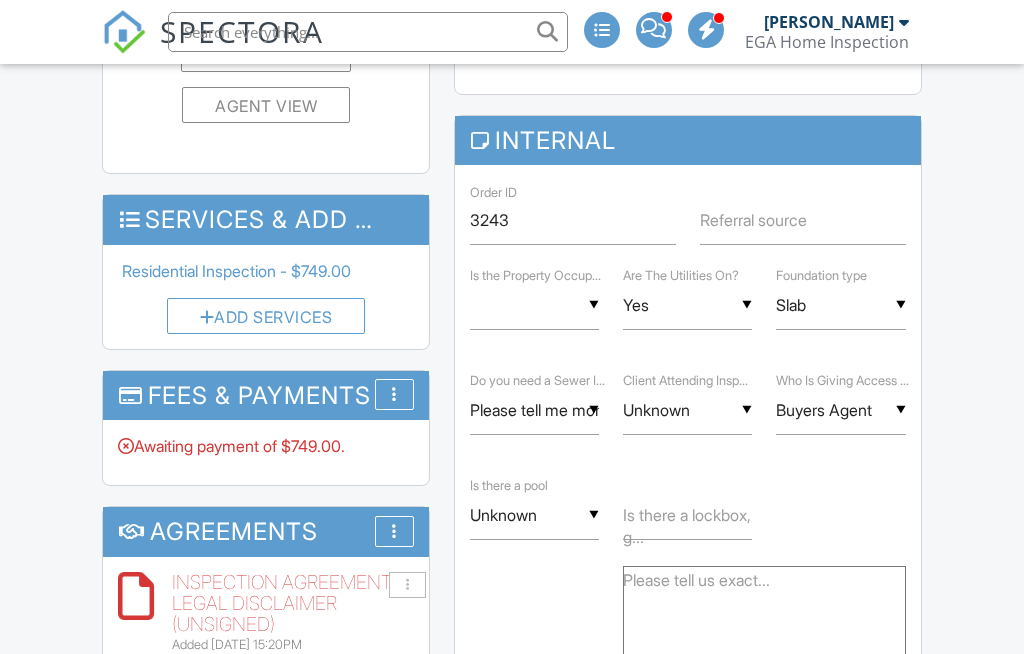 click on "More" at bounding box center [394, 394] 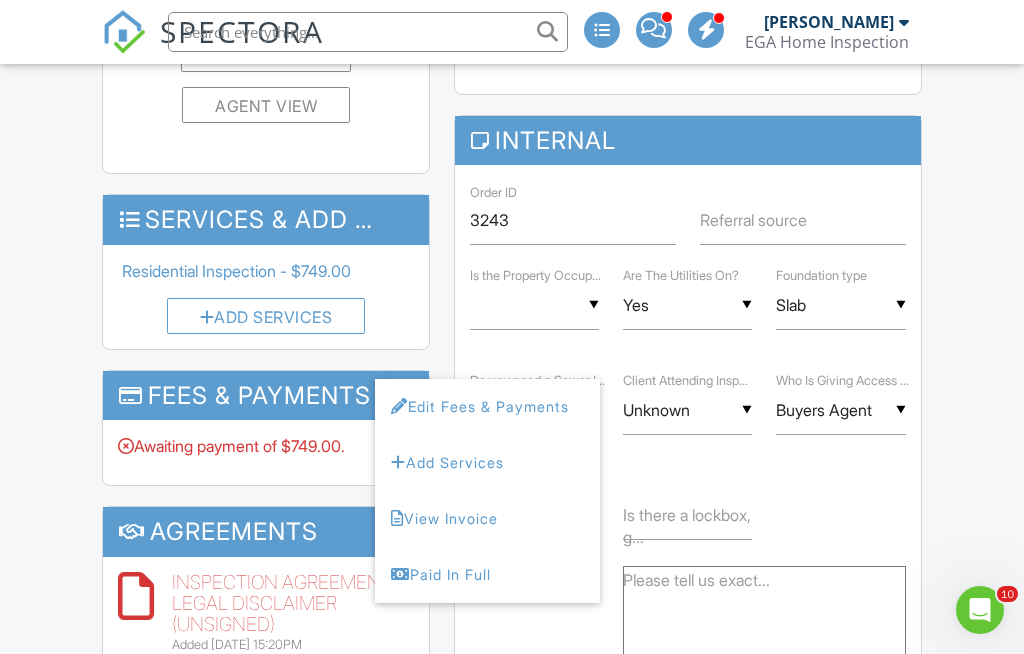 click on "Edit Fees & Payments" at bounding box center [487, 407] 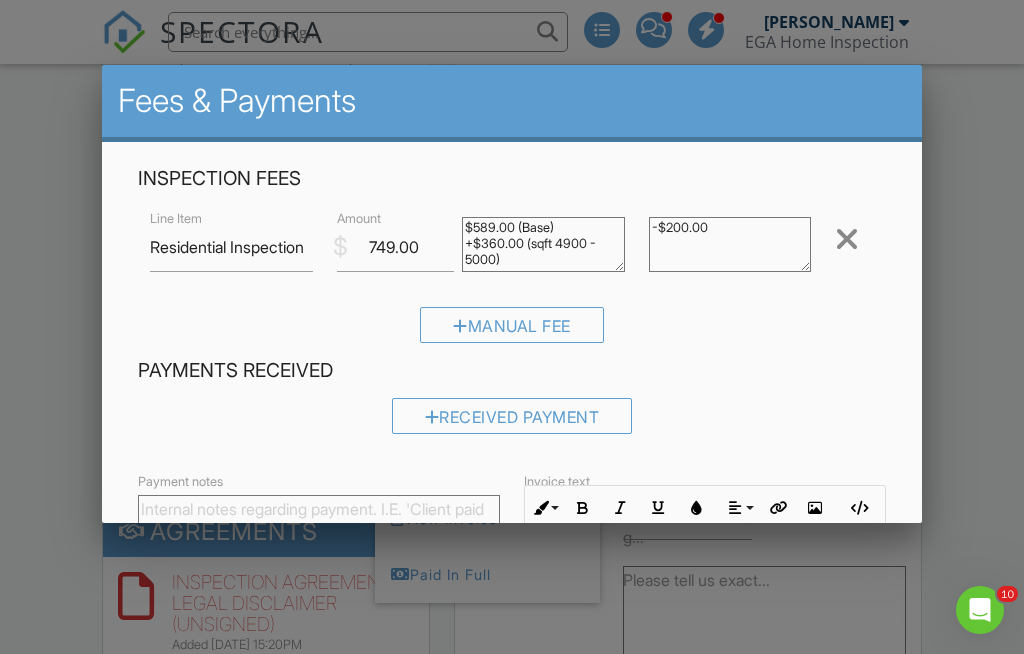 click on "$589.00 (Base)
+$360.00 (sqft 4900 - 5000)" at bounding box center [543, 244] 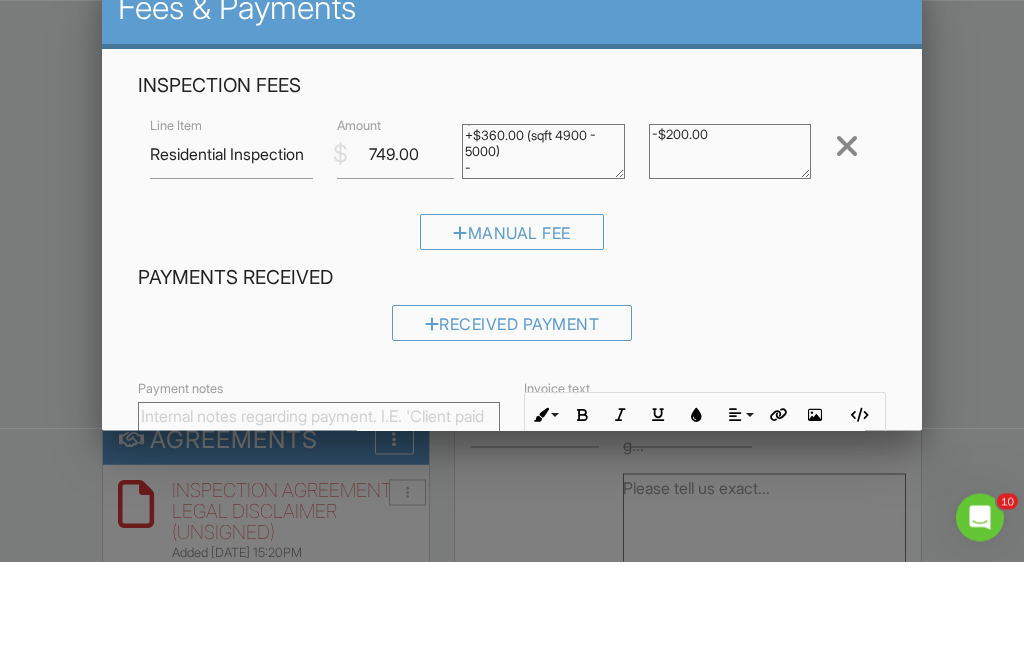 scroll, scrollTop: 13, scrollLeft: 0, axis: vertical 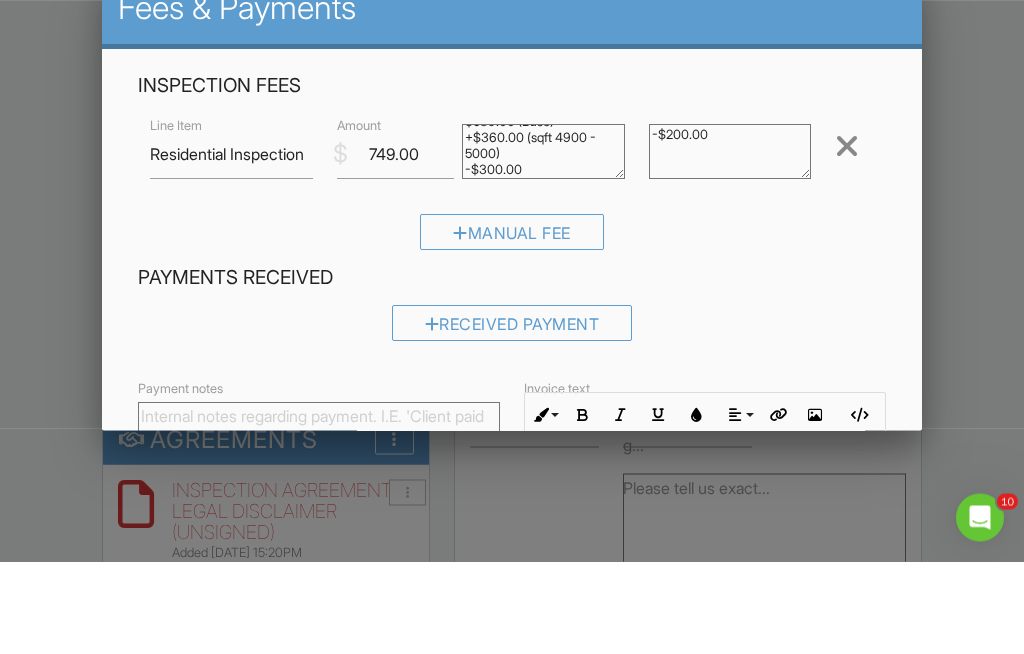 type on "$589.00 (Base)
+$360.00 (sqft 4900 - 5000)
-$300.00" 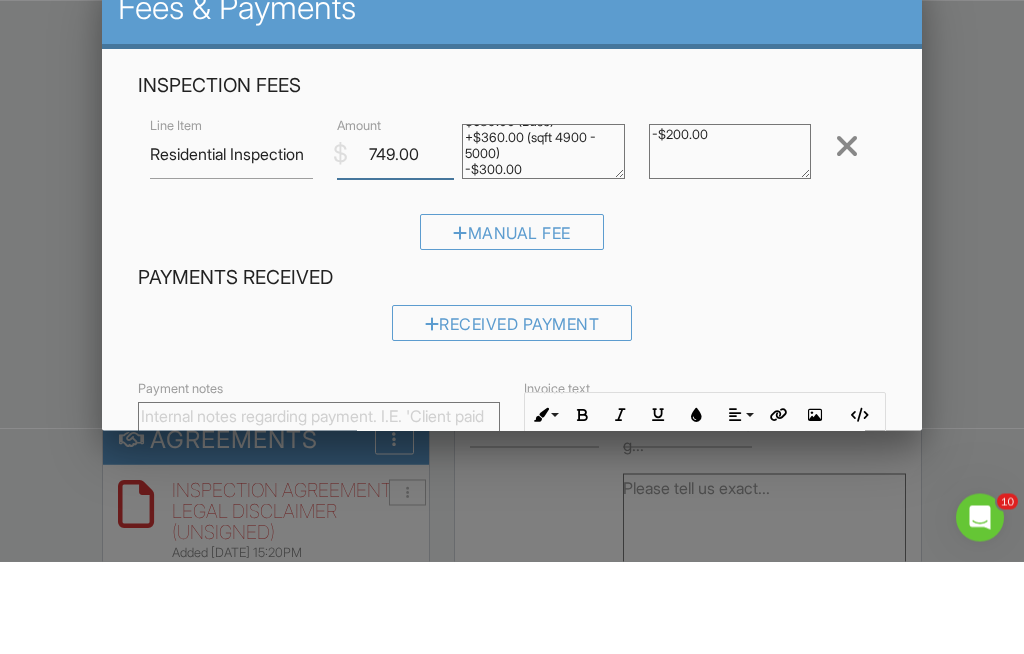 click on "749.00" at bounding box center [395, 247] 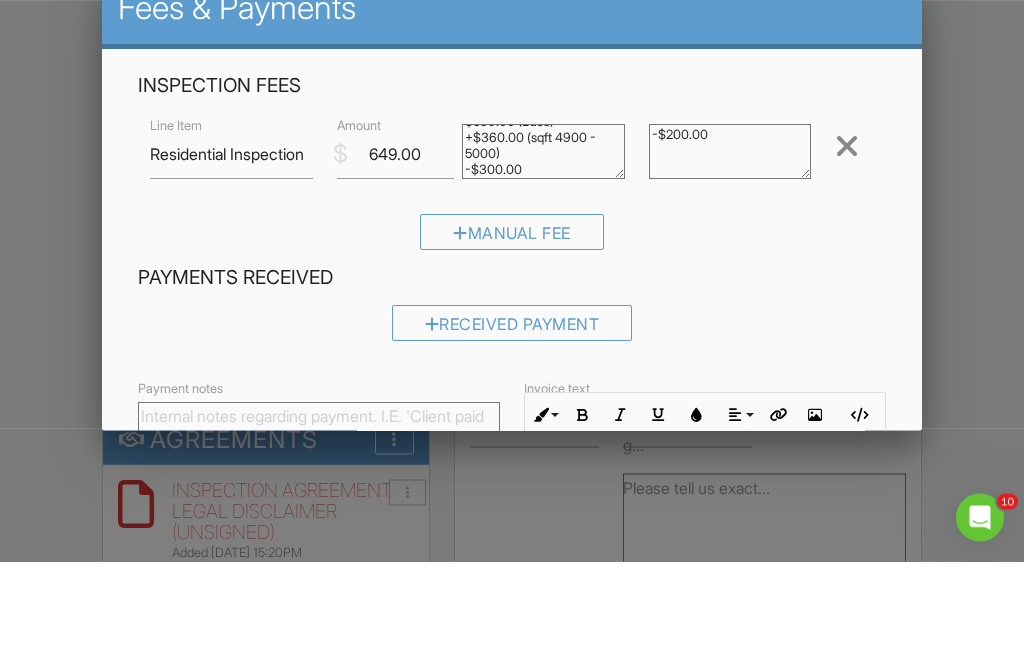 scroll, scrollTop: 1146, scrollLeft: 0, axis: vertical 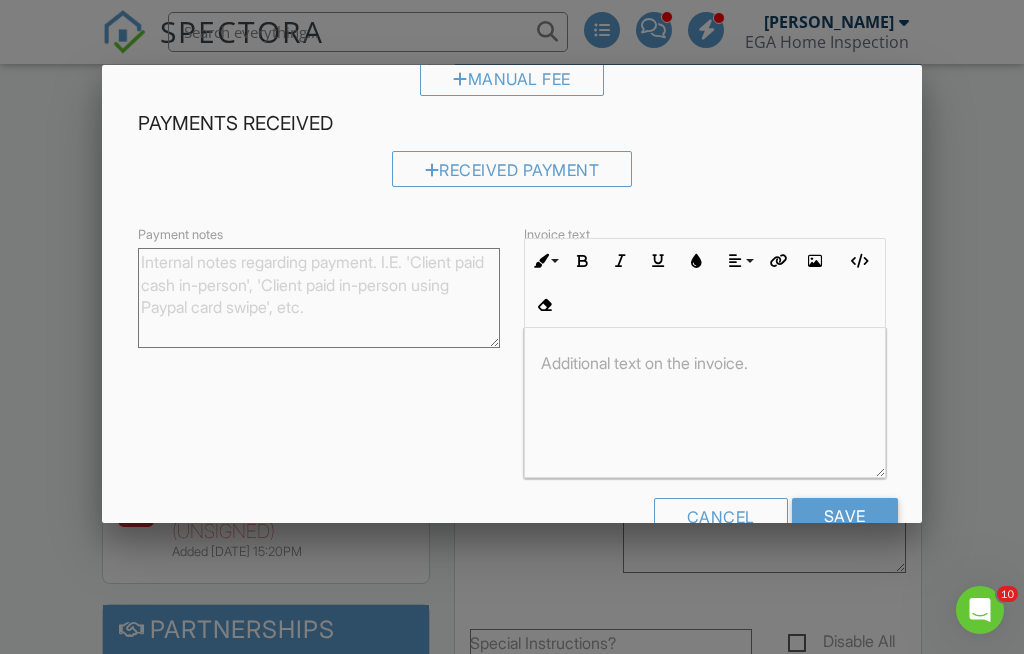 type on "649.00" 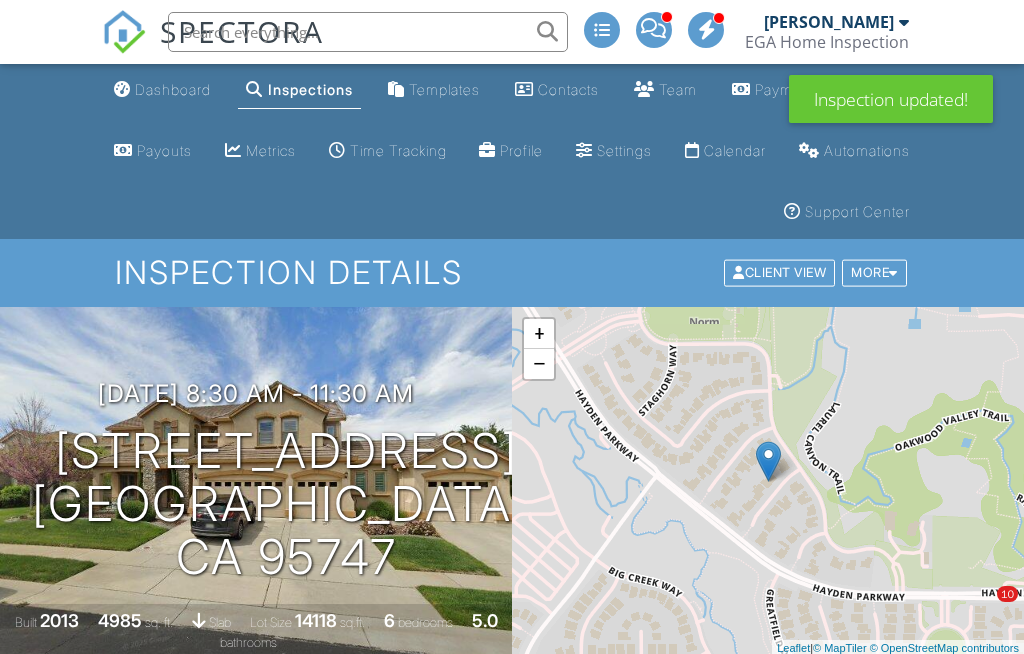 scroll, scrollTop: 0, scrollLeft: 0, axis: both 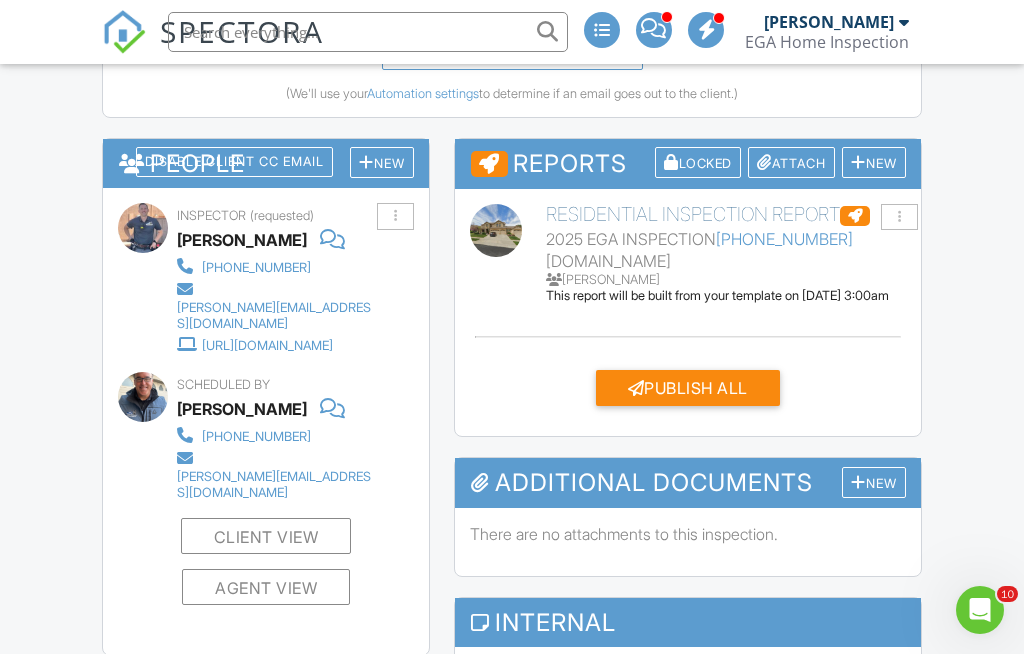 click on "New" at bounding box center (382, 162) 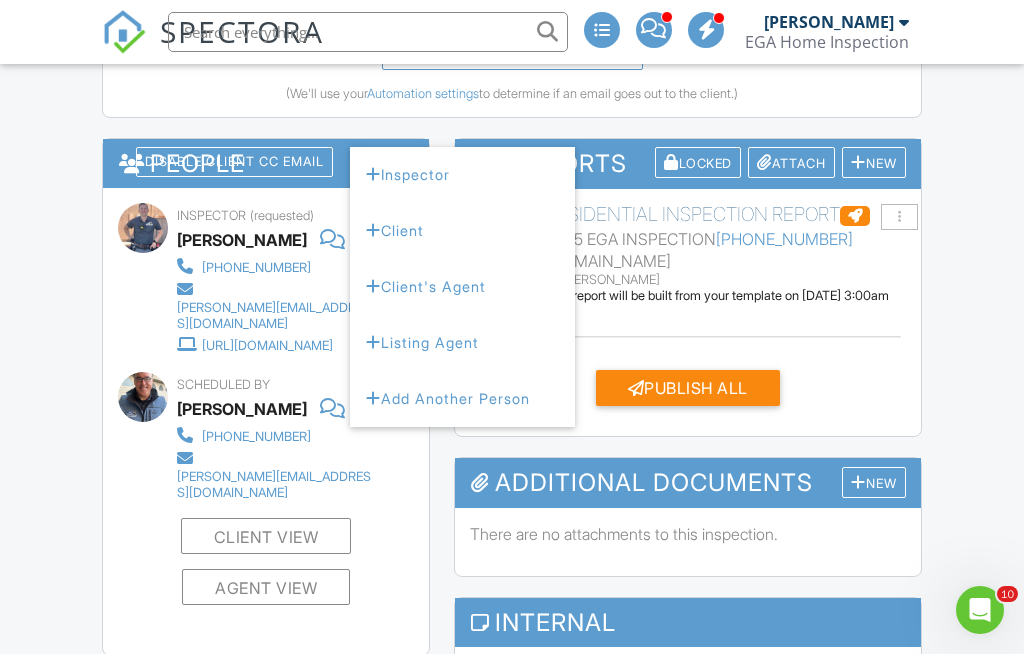 click on "Client" at bounding box center [462, 231] 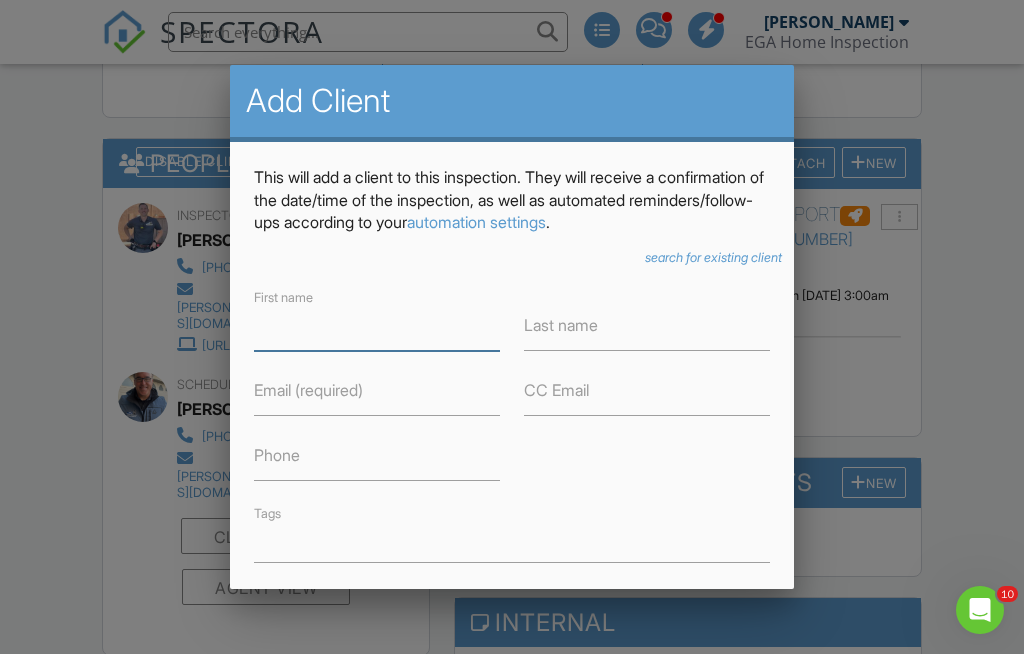 click on "First name" at bounding box center [377, 326] 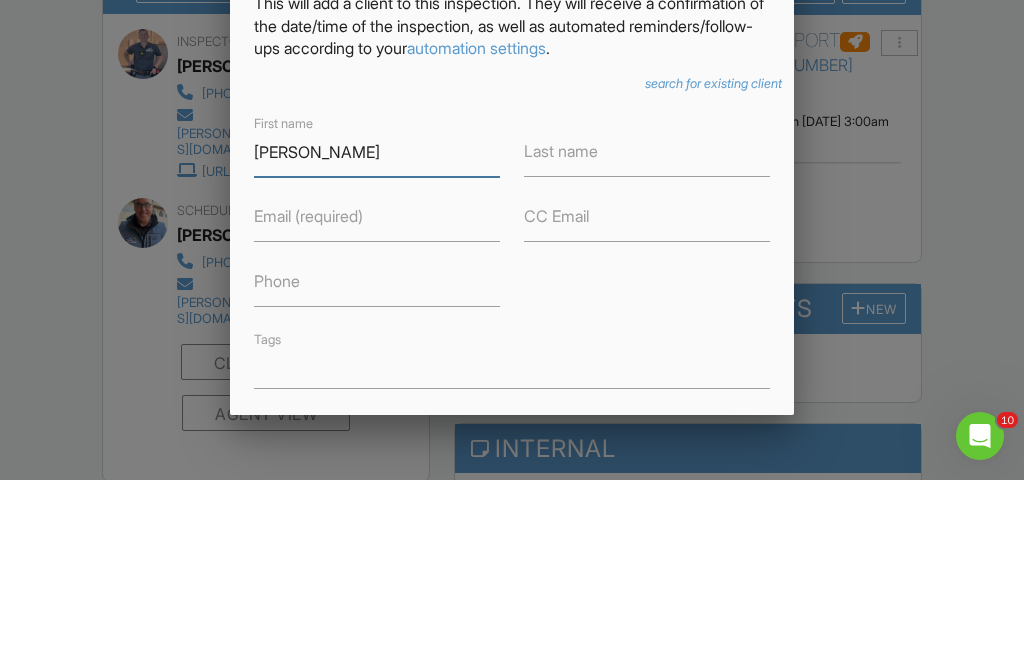 type on "[PERSON_NAME]" 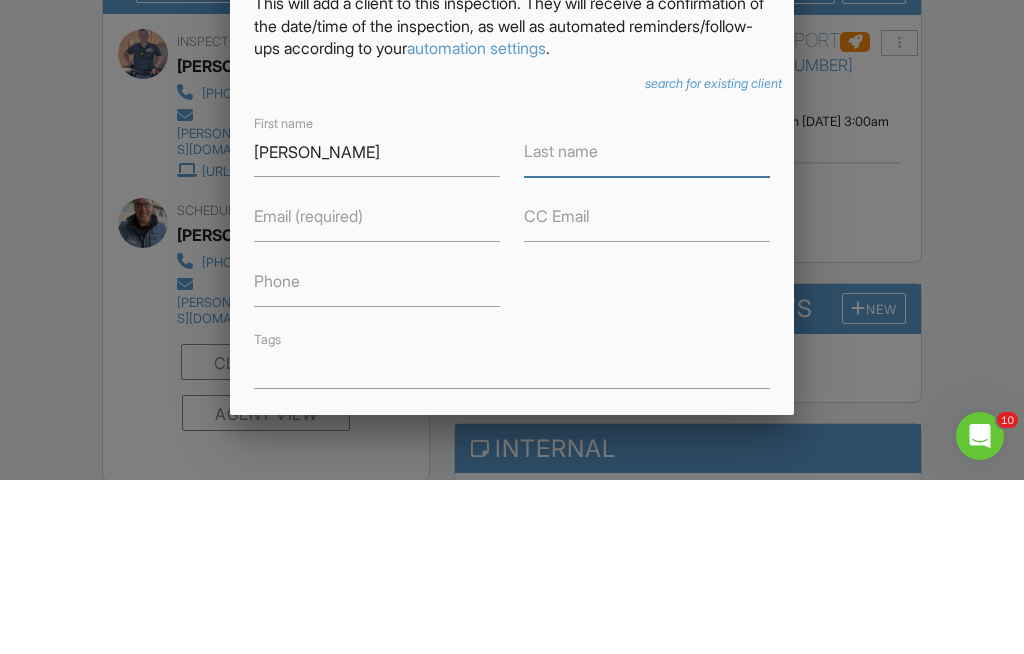 click on "Last name" at bounding box center [647, 326] 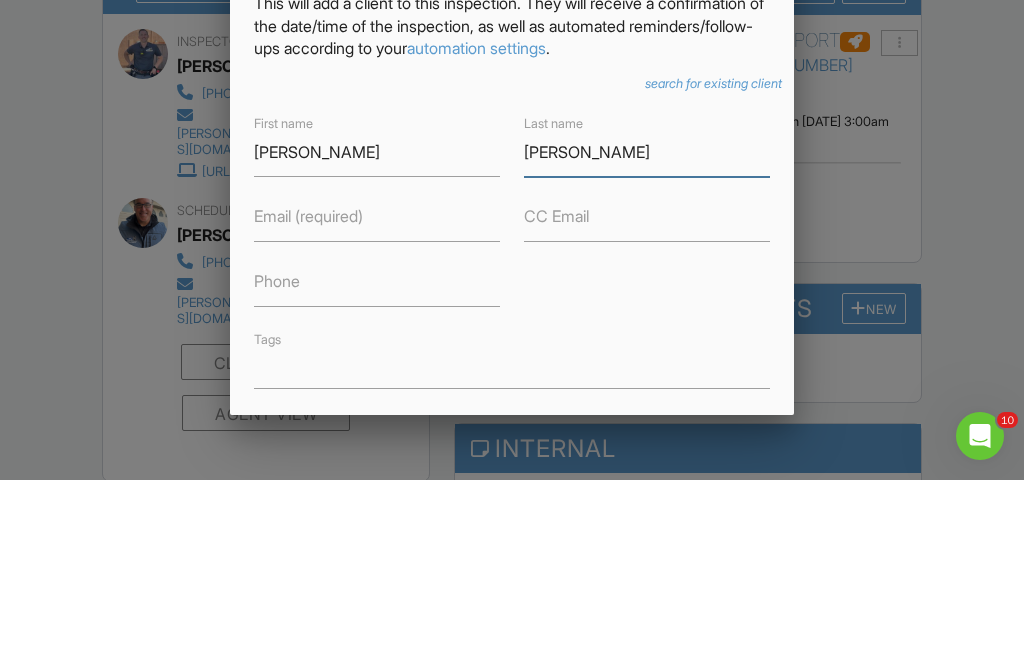 type on "Hans" 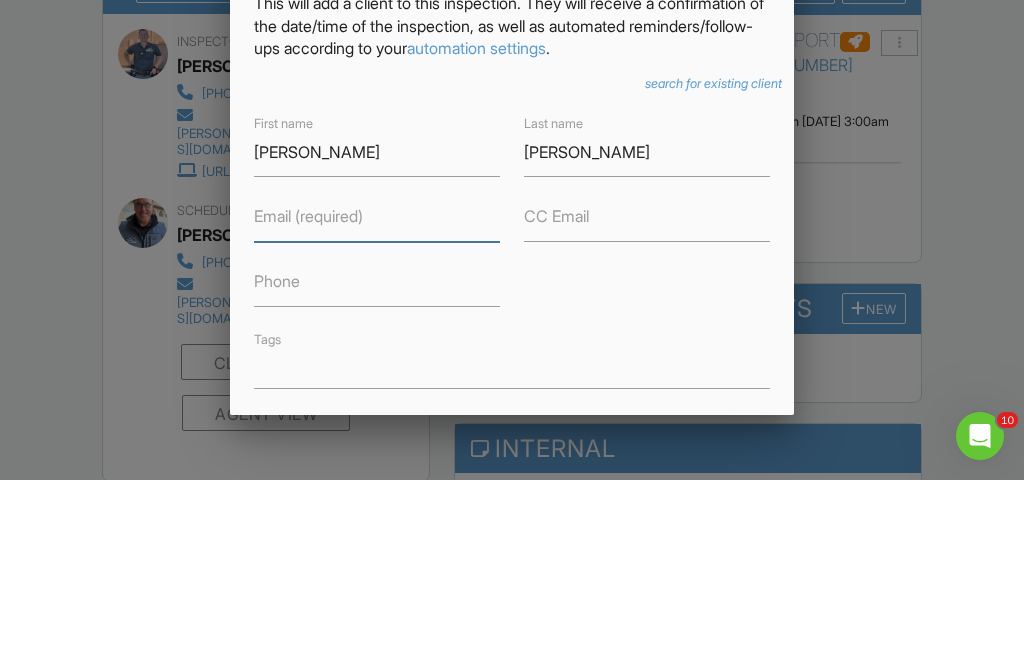 click on "Email (required)" at bounding box center [377, 391] 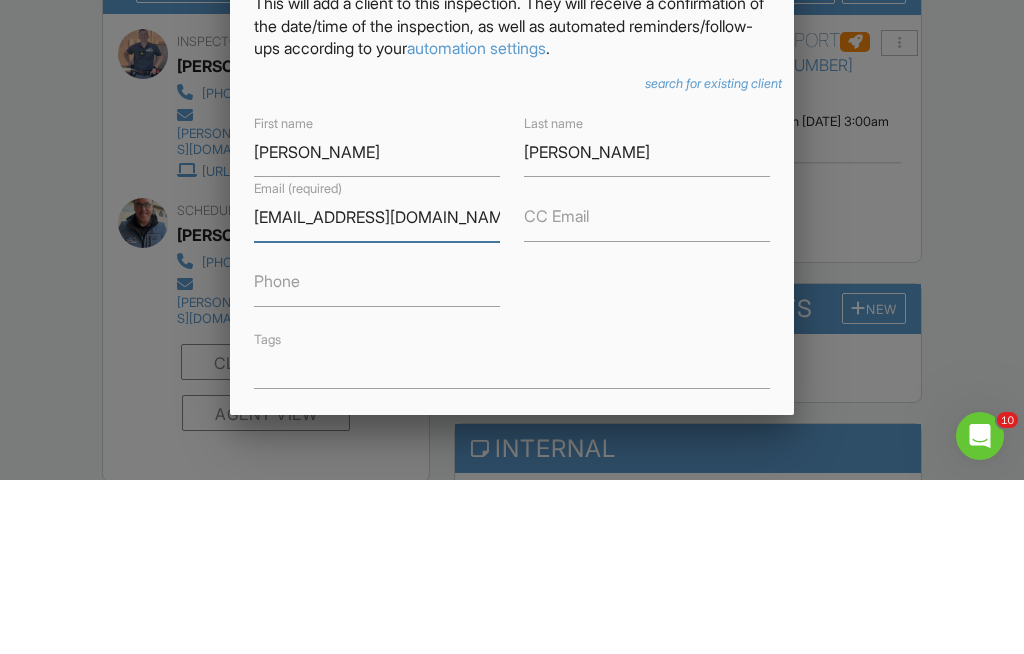 type on "Jhans.inizorrealty@gmail.com" 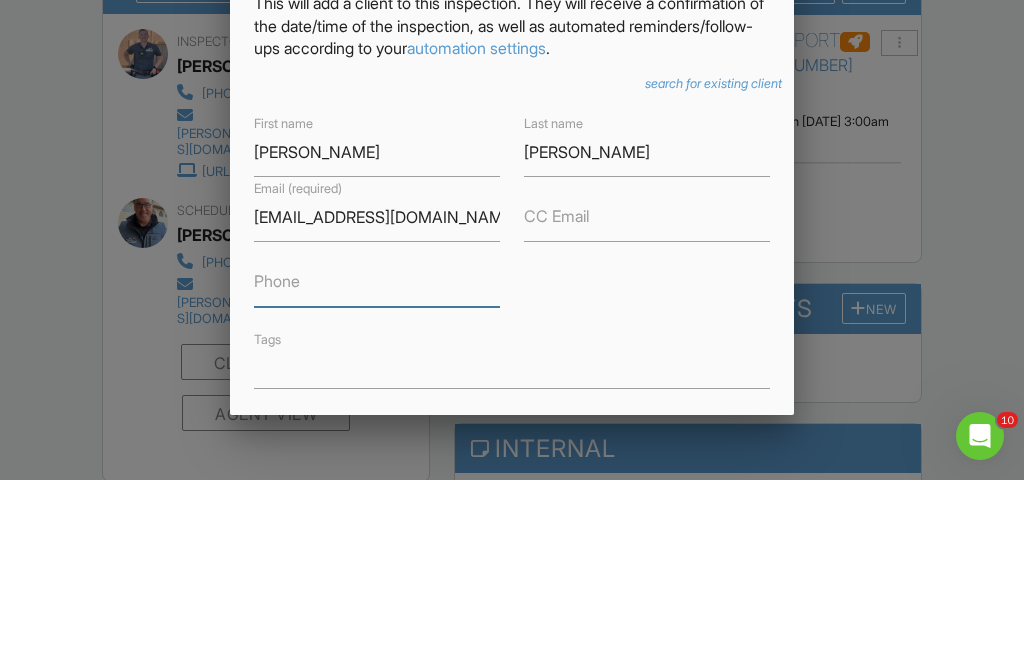 click on "Phone" at bounding box center [377, 456] 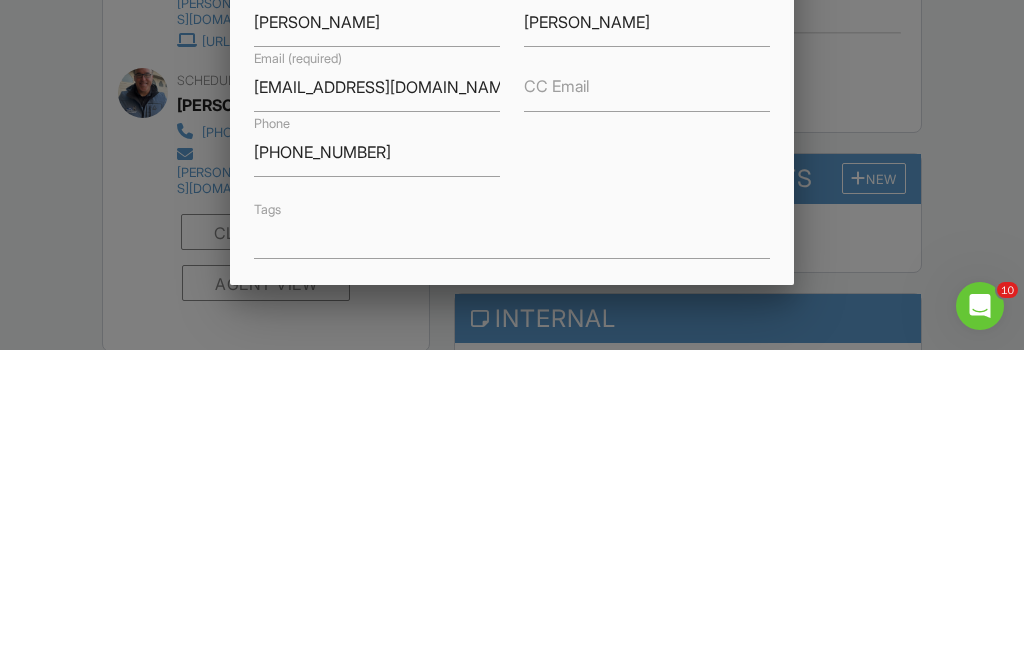 scroll, scrollTop: 1105, scrollLeft: 0, axis: vertical 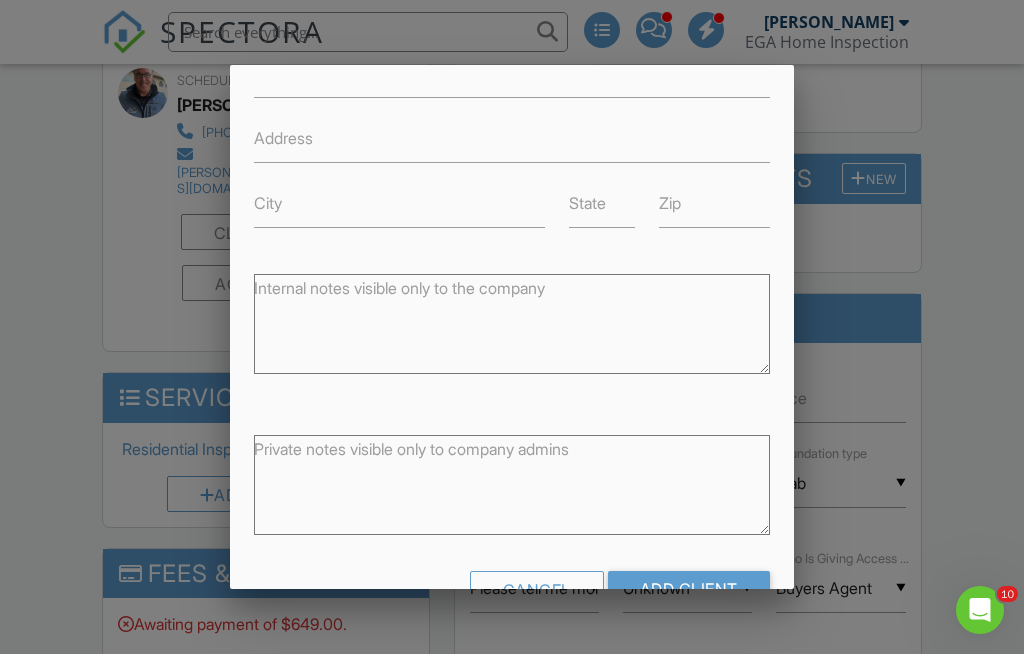 type on "916-627-5186" 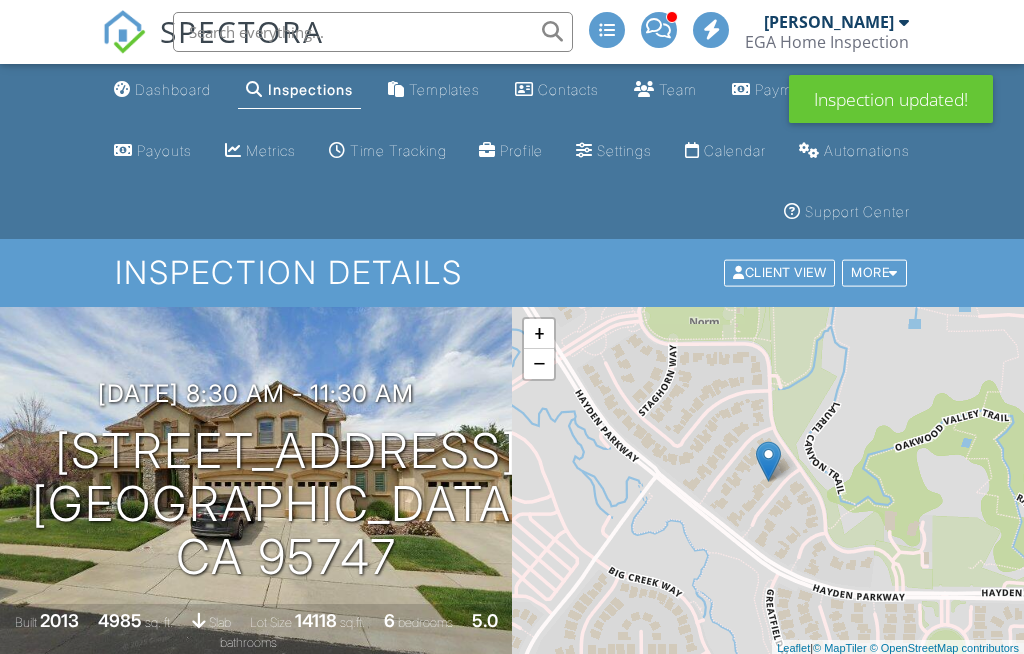 scroll, scrollTop: 0, scrollLeft: 0, axis: both 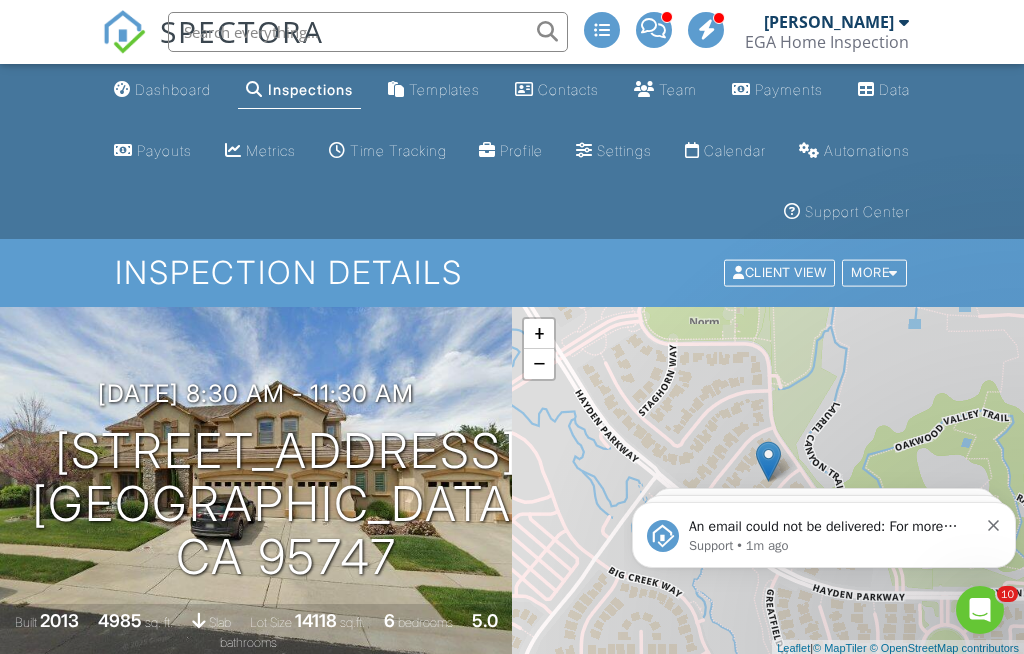 click on "Dashboard" at bounding box center [173, 89] 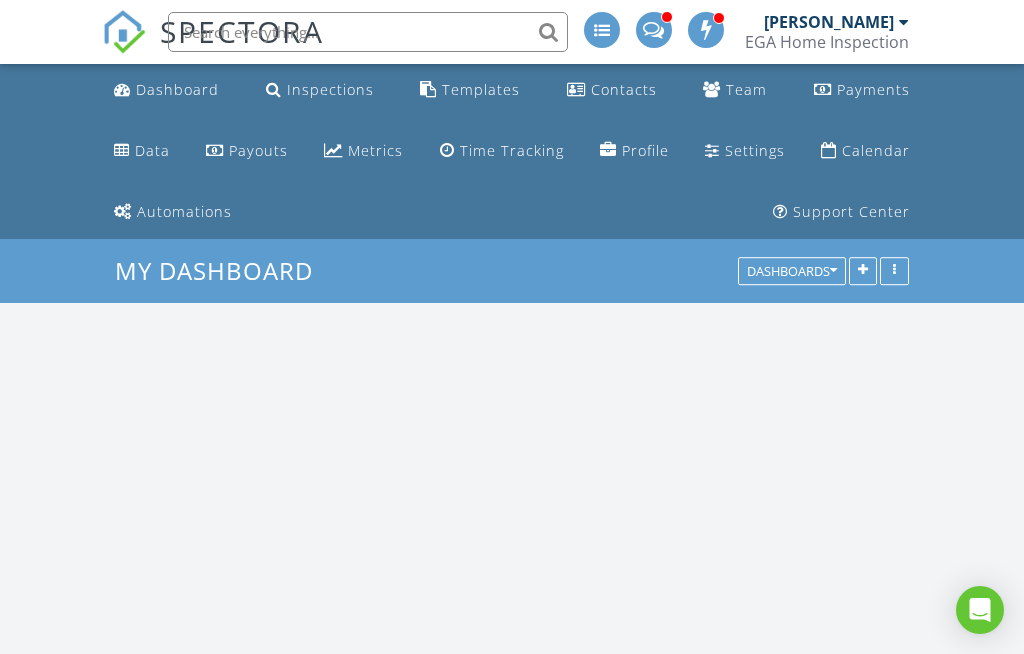 scroll, scrollTop: 0, scrollLeft: 0, axis: both 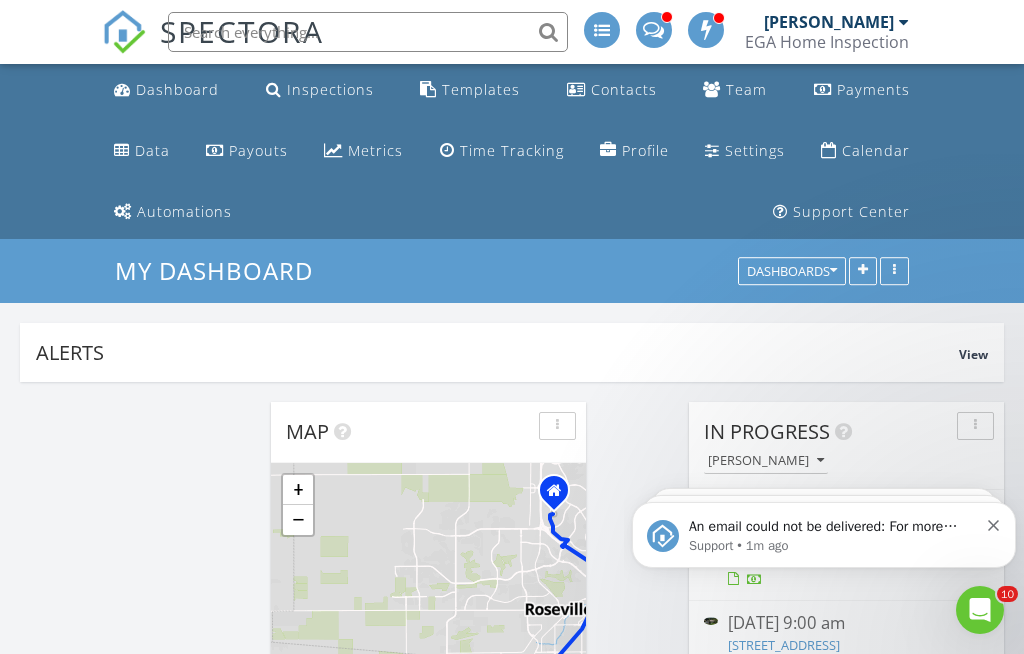 click on "An email could not be delivered:  For more information, view Why emails don't get delivered (Support Article) Support • 1m ago" at bounding box center [824, 535] 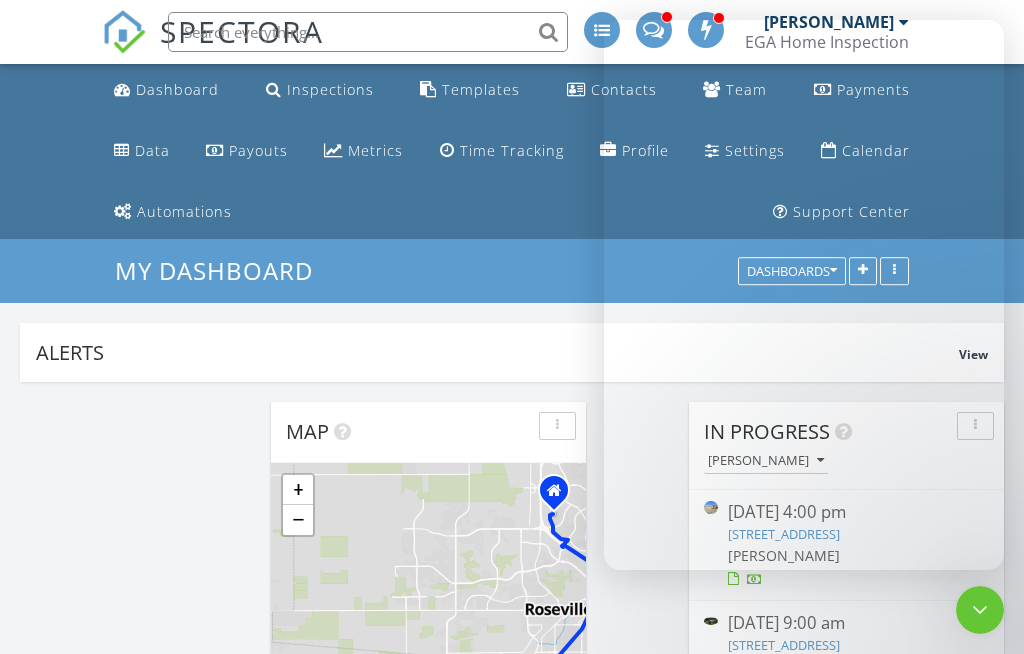 click on "[DATE]
[PERSON_NAME]
10:00 am
[STREET_ADDRESS]
[PERSON_NAME]
29 minutes drive time   22.3 miles       New Inspection     New Quote         Map               1 + − I 80, [GEOGRAPHIC_DATA] 35.9 km, 29 min Head south on [GEOGRAPHIC_DATA] 55 m Turn right onto [PERSON_NAME][GEOGRAPHIC_DATA] 150 m Turn left onto [GEOGRAPHIC_DATA] 800 m Continue onto [GEOGRAPHIC_DATA] 1.5 km Turn right onto [GEOGRAPHIC_DATA] 450 m Take the ramp on the right towards CA 65 South 550 m Merge left onto CA 65 3 km Take the ramp towards I 80 West: [GEOGRAPHIC_DATA] 100 m Continue towards I 80 West: [GEOGRAPHIC_DATA] 600 m Merge left onto [PERSON_NAME][GEOGRAPHIC_DATA] (I 80) 15 km Keep right towards I 80 Business West: [GEOGRAPHIC_DATA] 8 km Keep left onto [GEOGRAPHIC_DATA] (I 80 BUS - Unsigned SR 51) 2.5 km Continue onto [GEOGRAPHIC_DATA] (I 80 BUS) 1.5 km Take exit 7B towards E Street 450 m Turn left onto E Street 150 m Turn left onto [GEOGRAPHIC_DATA]" at bounding box center [512, 1592] 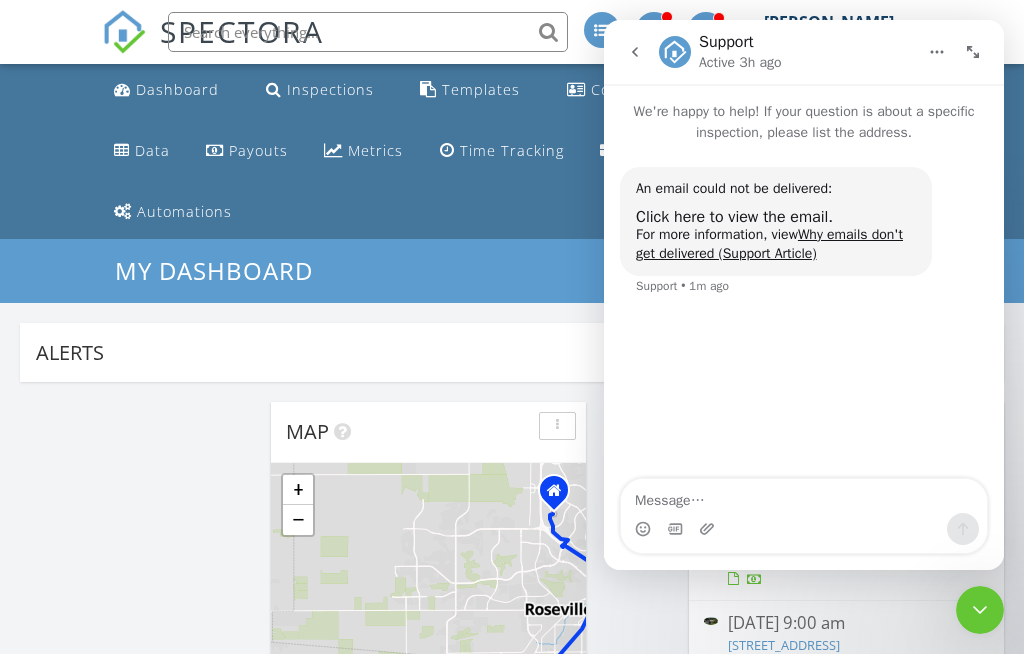 scroll, scrollTop: 0, scrollLeft: 0, axis: both 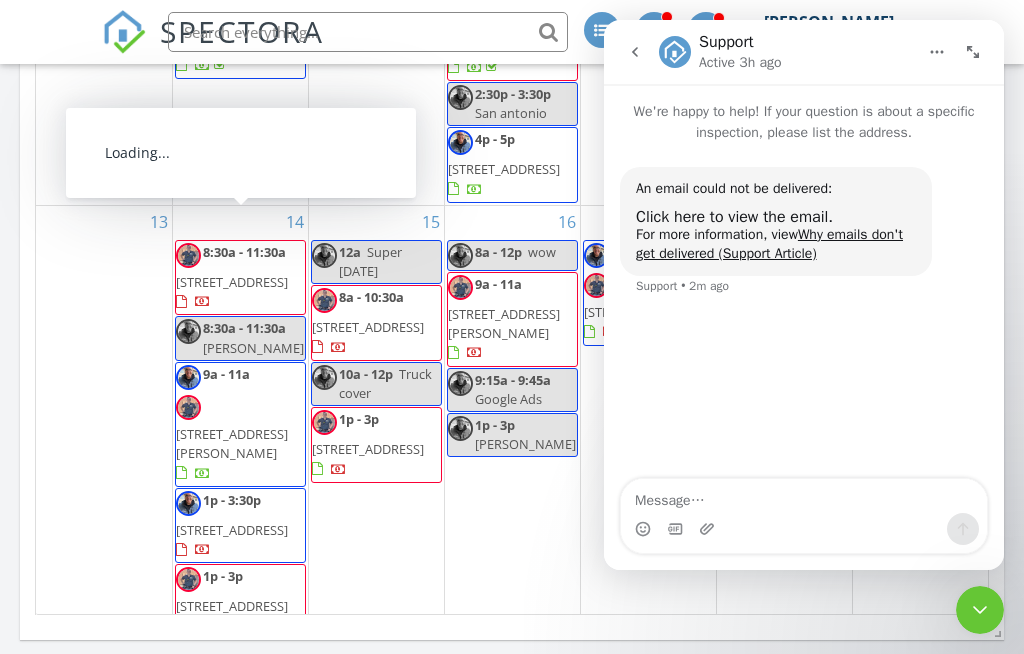 click on "[STREET_ADDRESS]" at bounding box center [232, 282] 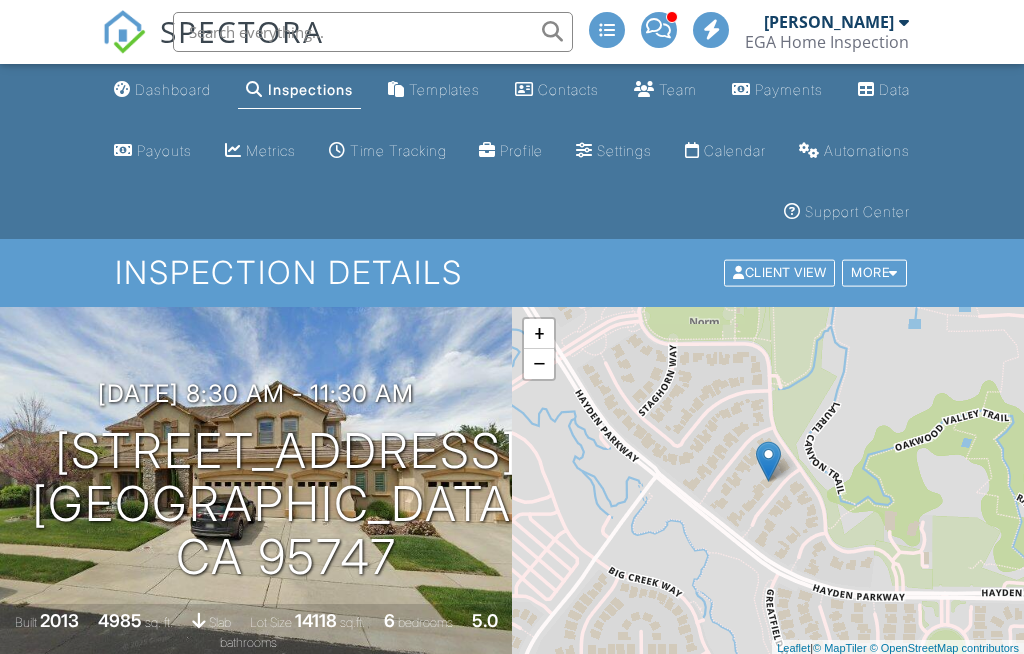 scroll, scrollTop: 738, scrollLeft: 0, axis: vertical 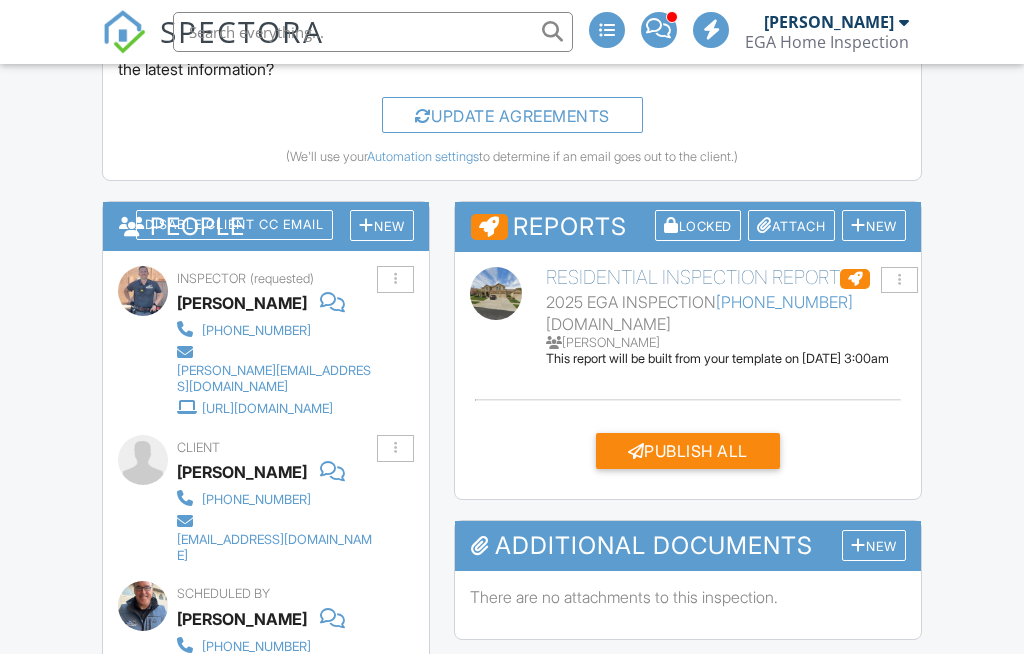 click at bounding box center (395, 448) 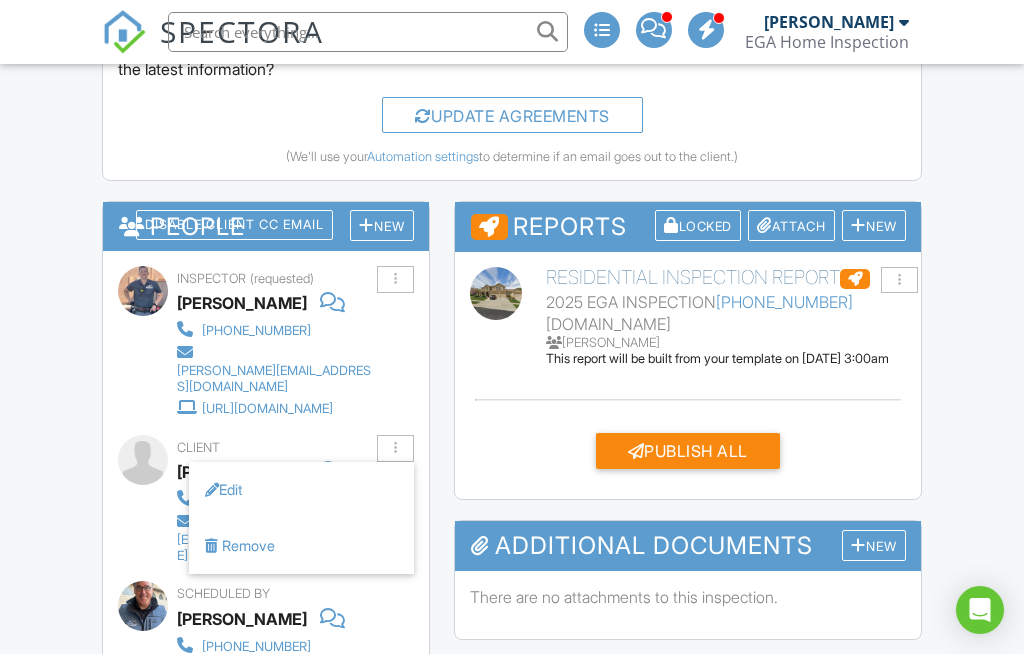 click on "Remove" at bounding box center [301, 546] 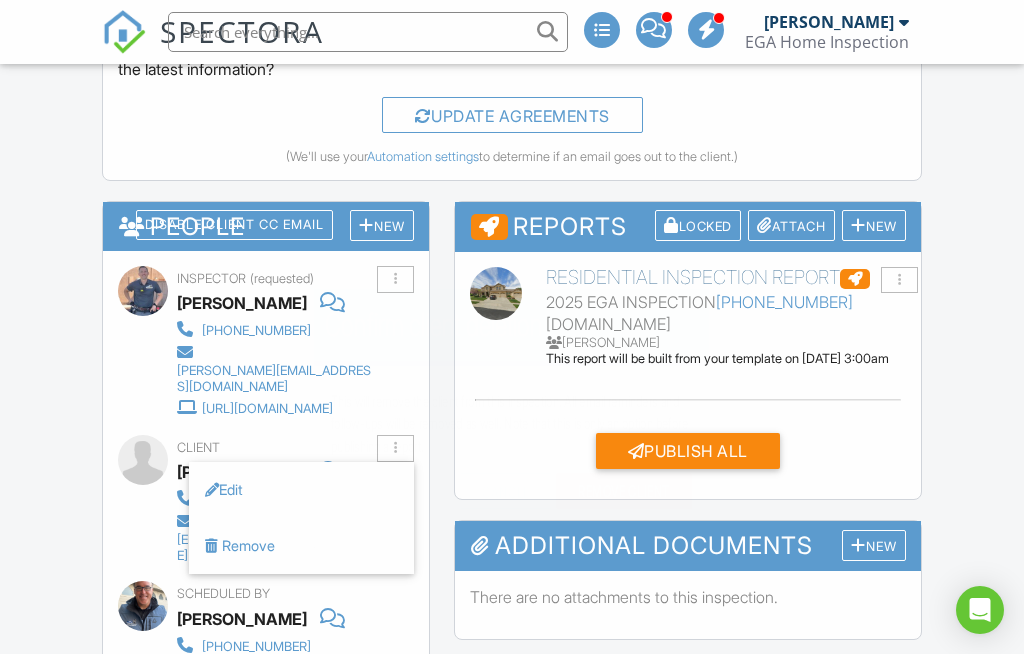 scroll, scrollTop: 937, scrollLeft: 0, axis: vertical 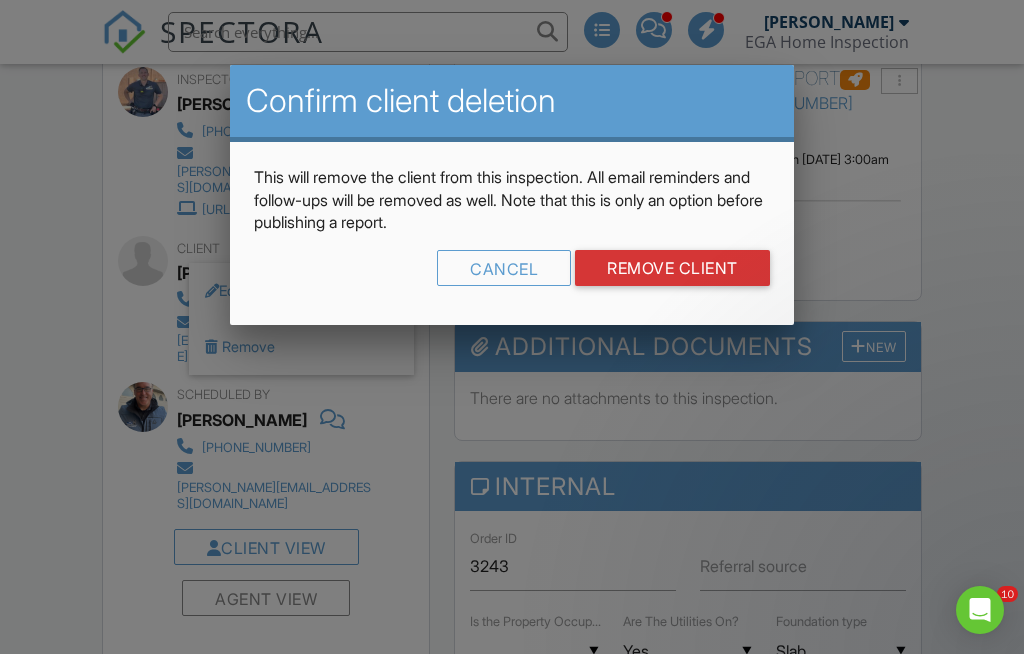 click on "Remove Client" at bounding box center [672, 268] 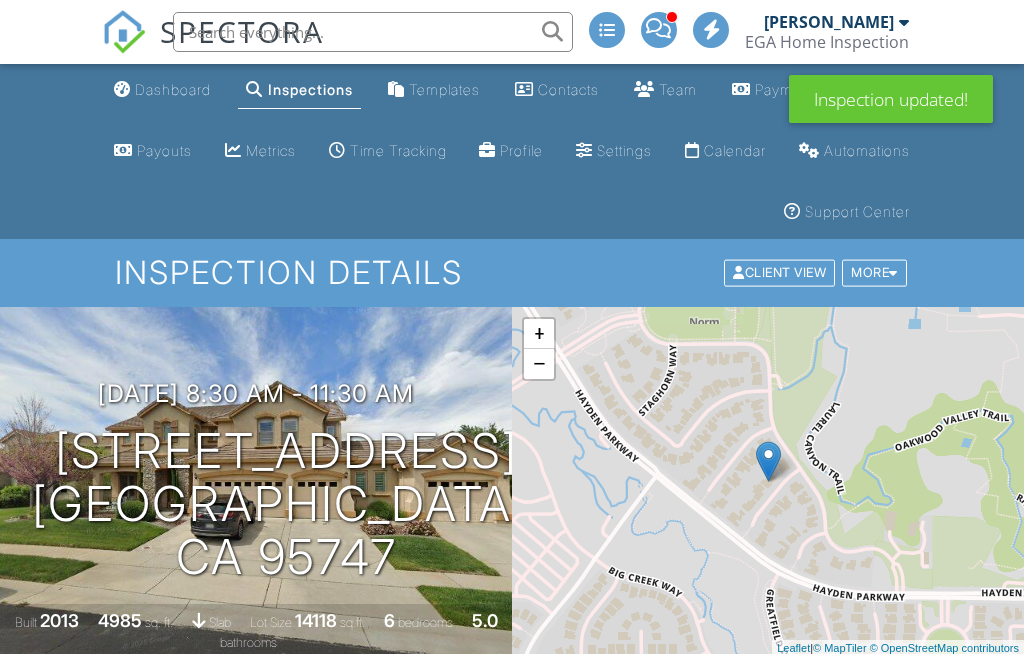 scroll, scrollTop: 564, scrollLeft: 0, axis: vertical 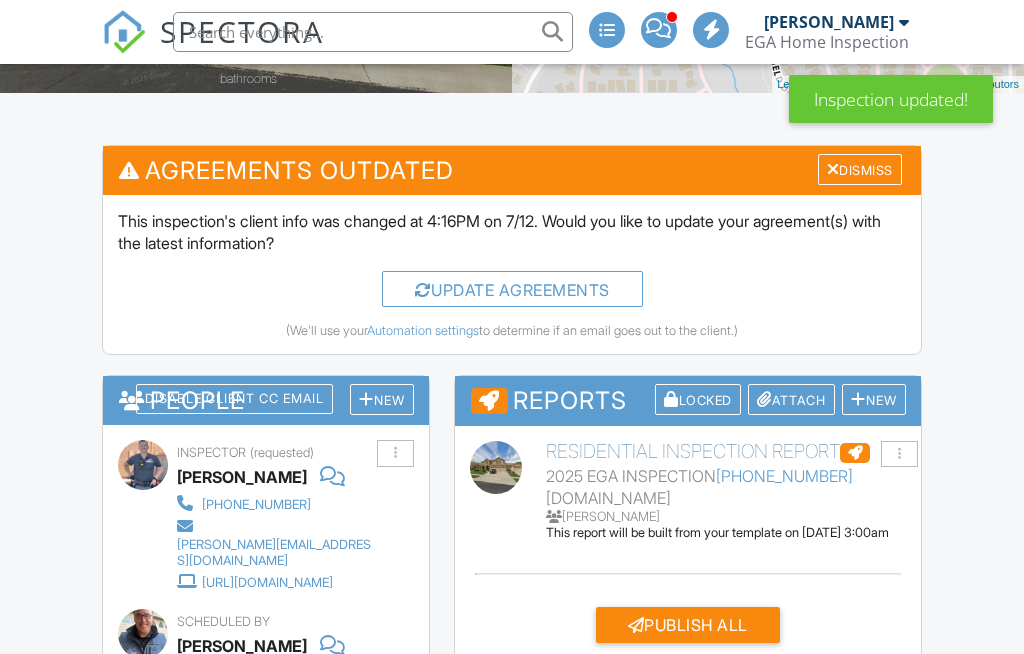 click on "New" at bounding box center (382, 399) 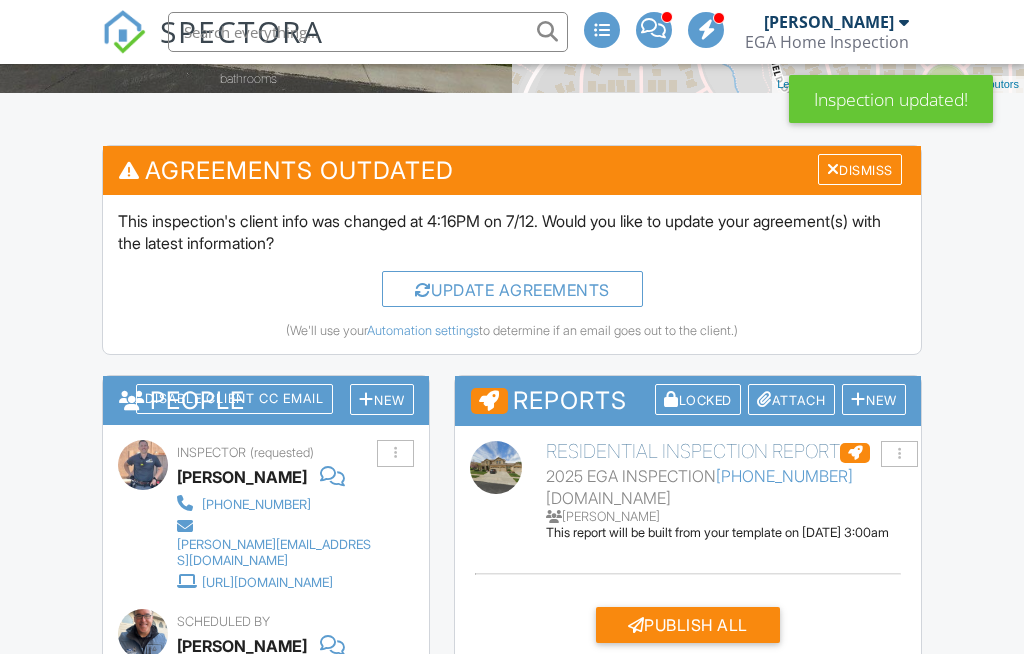 scroll, scrollTop: 0, scrollLeft: 0, axis: both 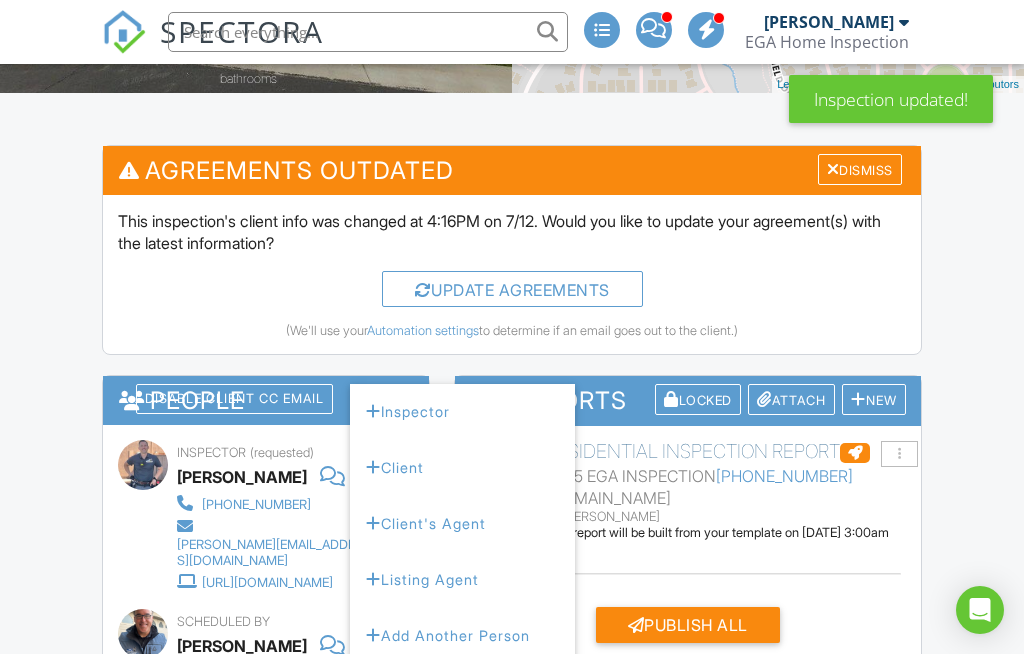 click on "Client" at bounding box center (462, 468) 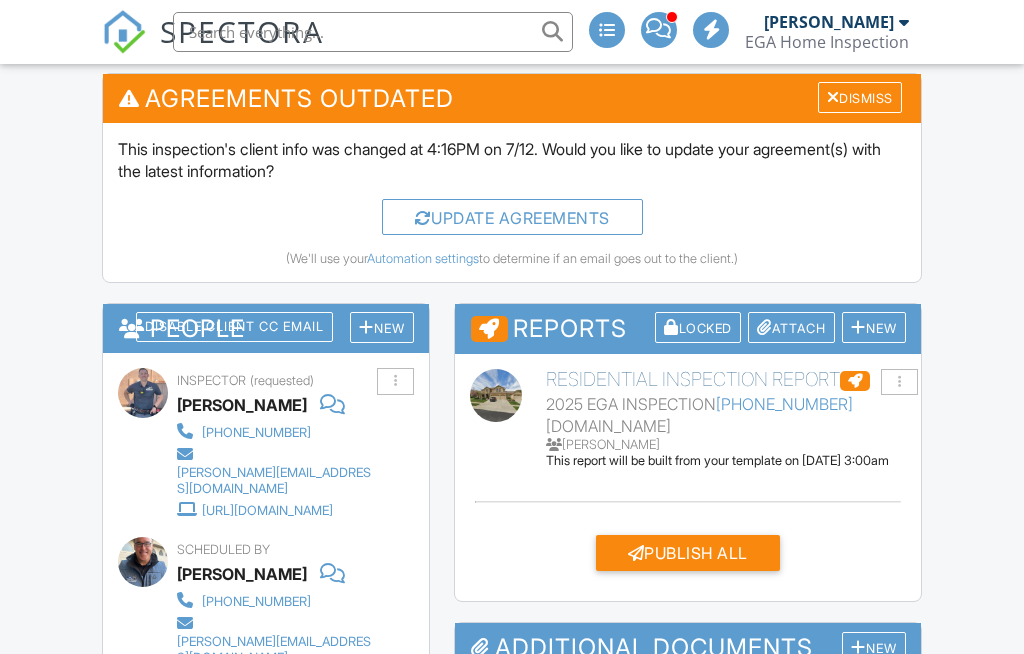 scroll, scrollTop: 0, scrollLeft: 0, axis: both 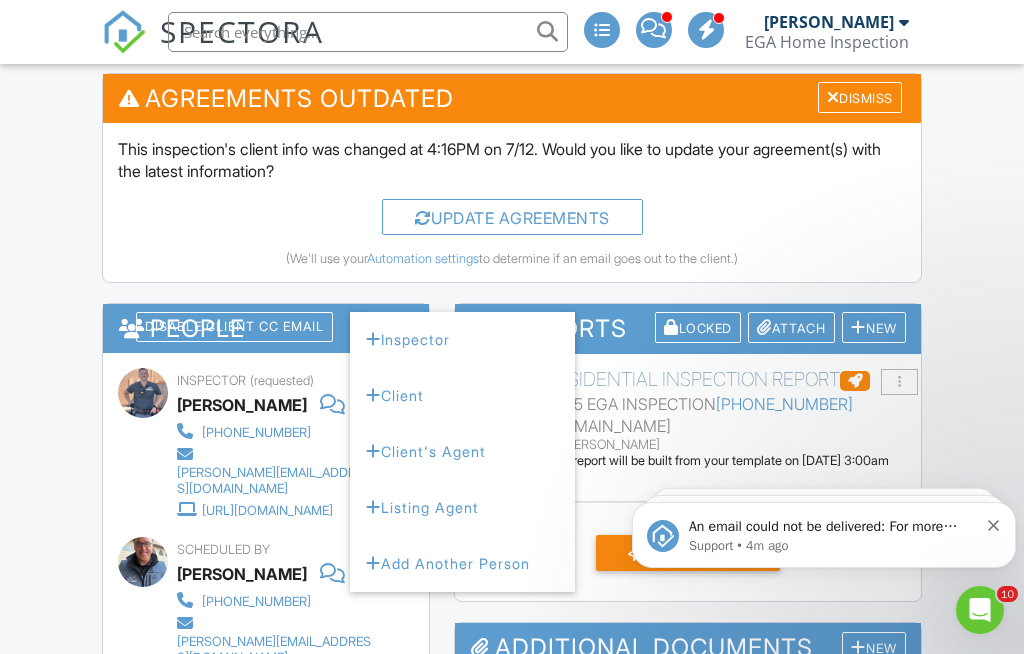 click on "Client" at bounding box center (462, 396) 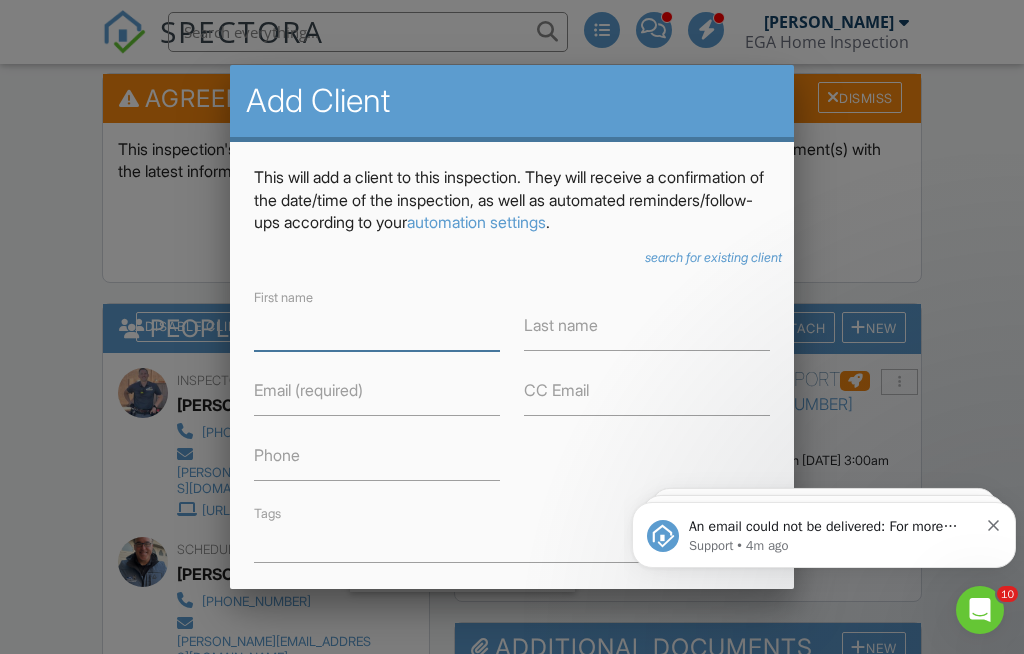 click on "First name" at bounding box center (377, 326) 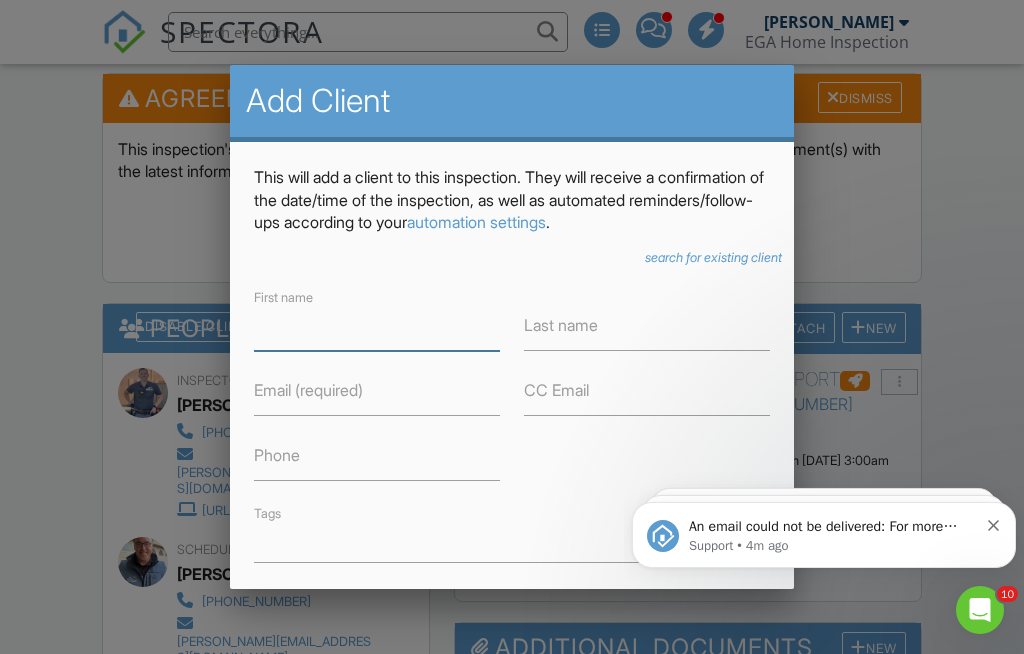 scroll, scrollTop: 635, scrollLeft: 0, axis: vertical 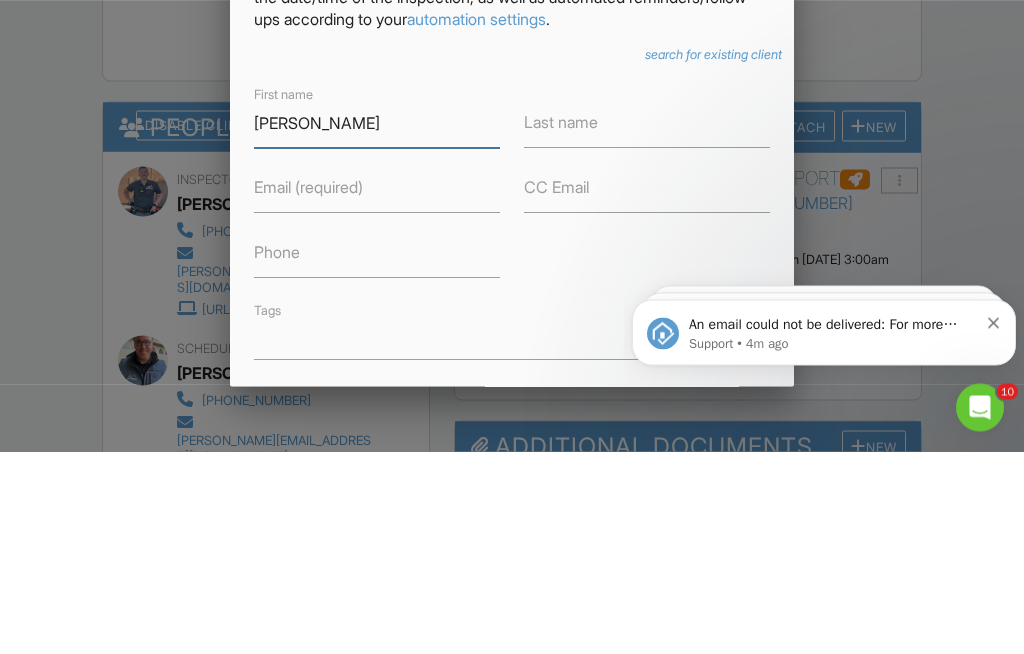type on "[PERSON_NAME]" 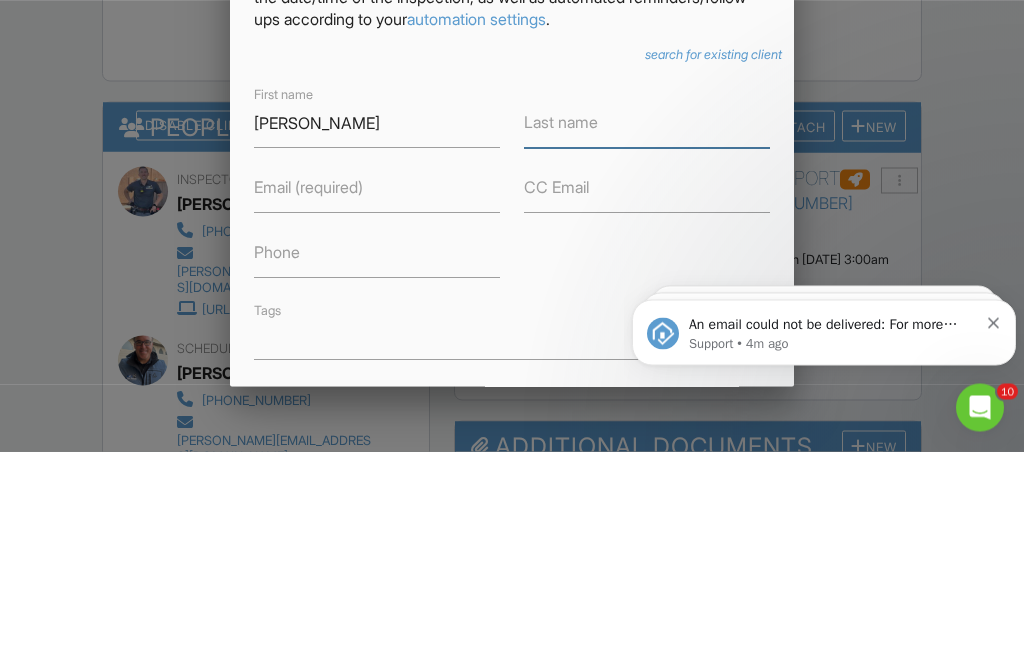 click on "Last name" at bounding box center [647, 326] 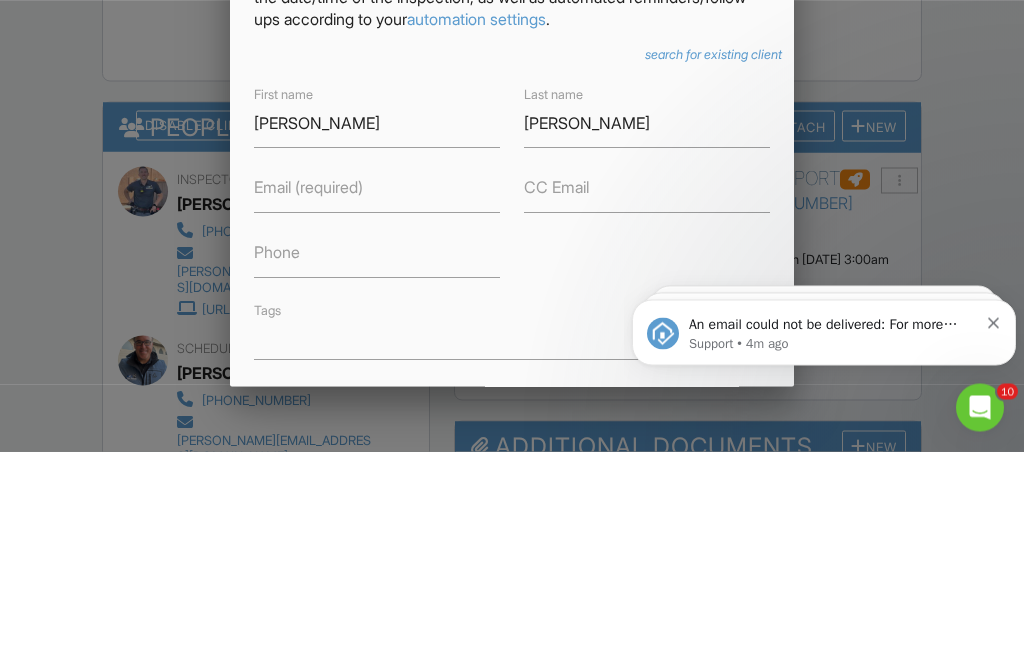 scroll, scrollTop: 838, scrollLeft: 0, axis: vertical 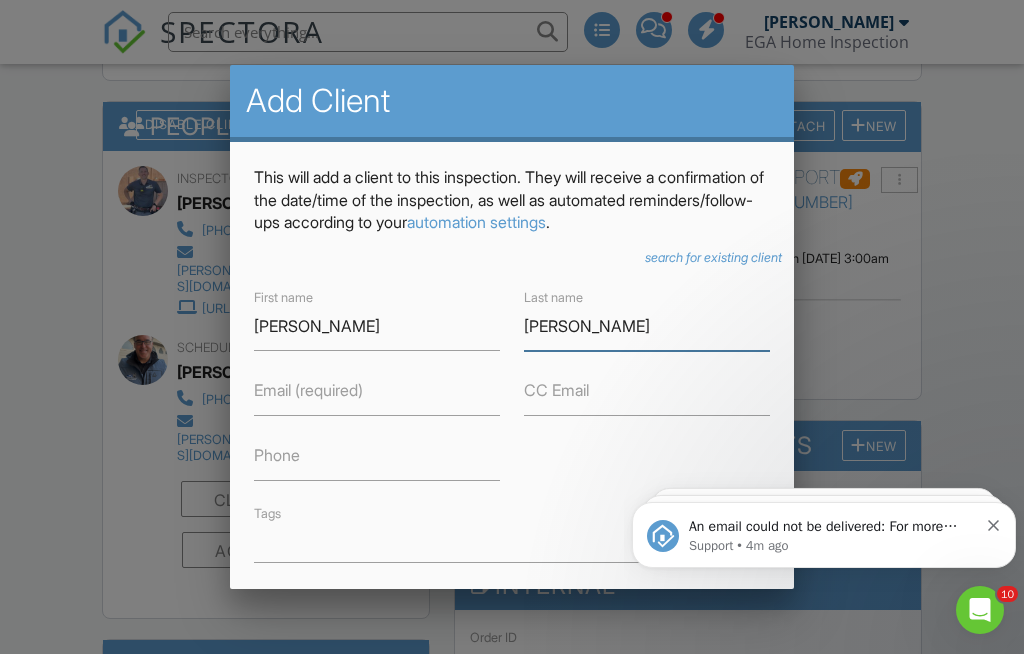 type on "[PERSON_NAME]" 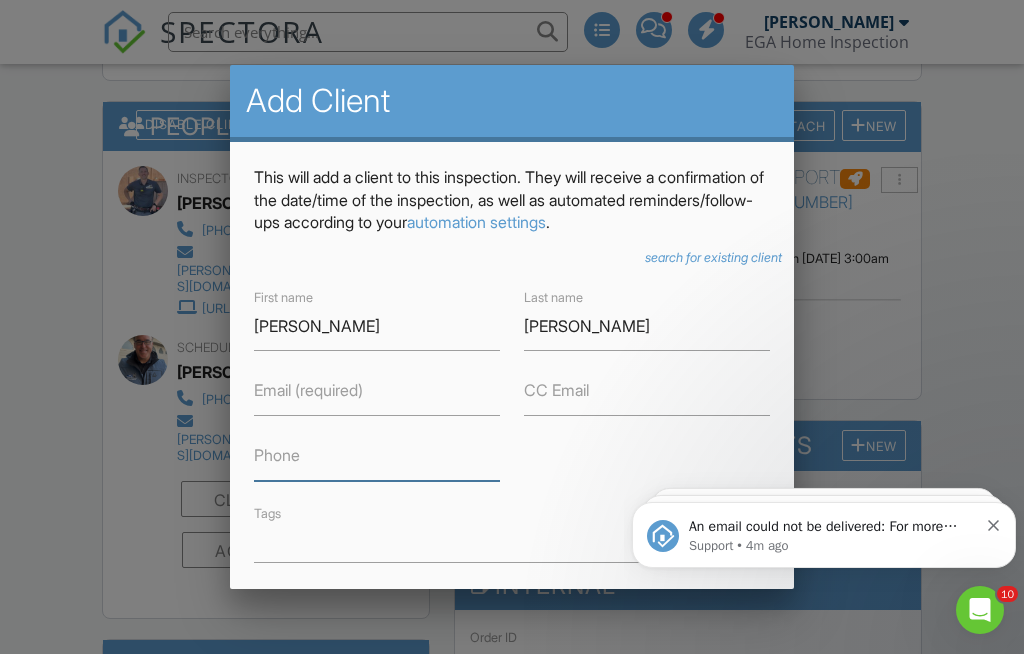 click on "Phone" at bounding box center [377, 456] 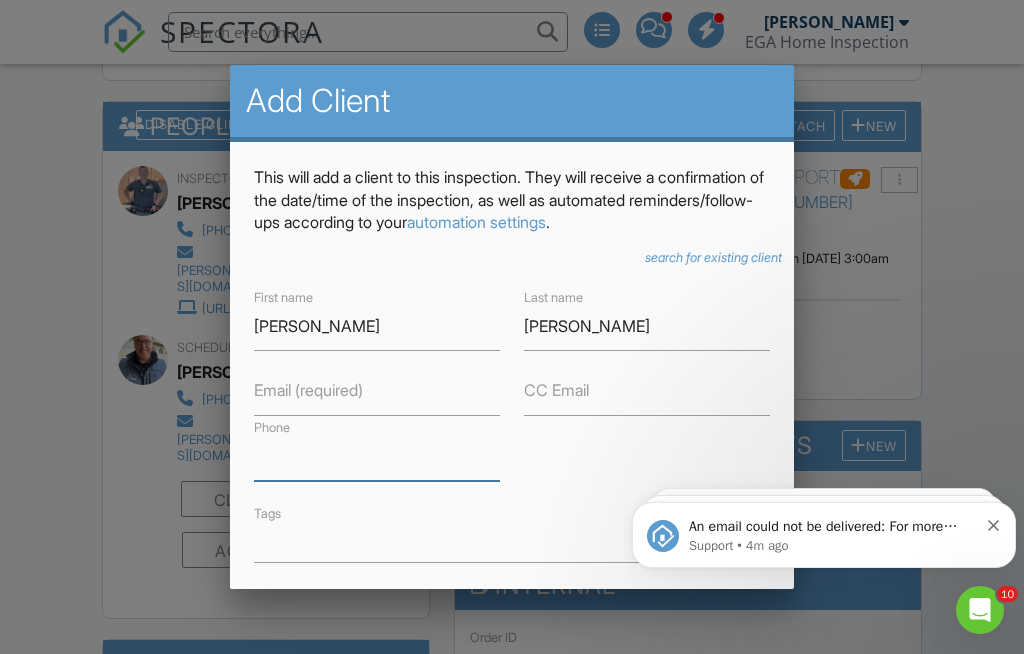 scroll, scrollTop: 837, scrollLeft: 0, axis: vertical 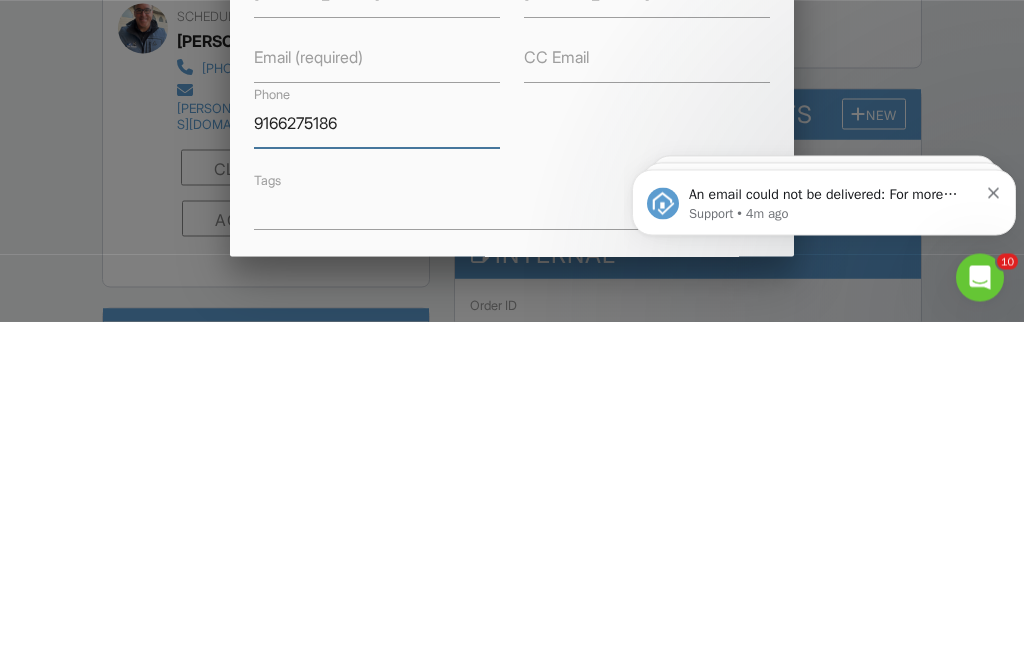 type on "9166275186" 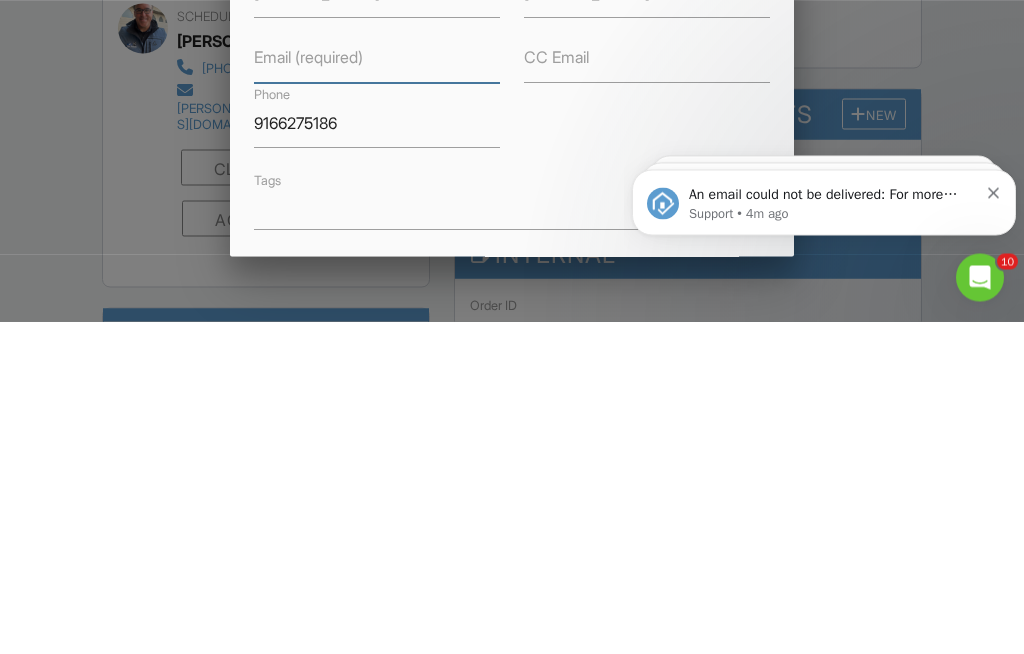 click on "Email (required)" at bounding box center [377, 391] 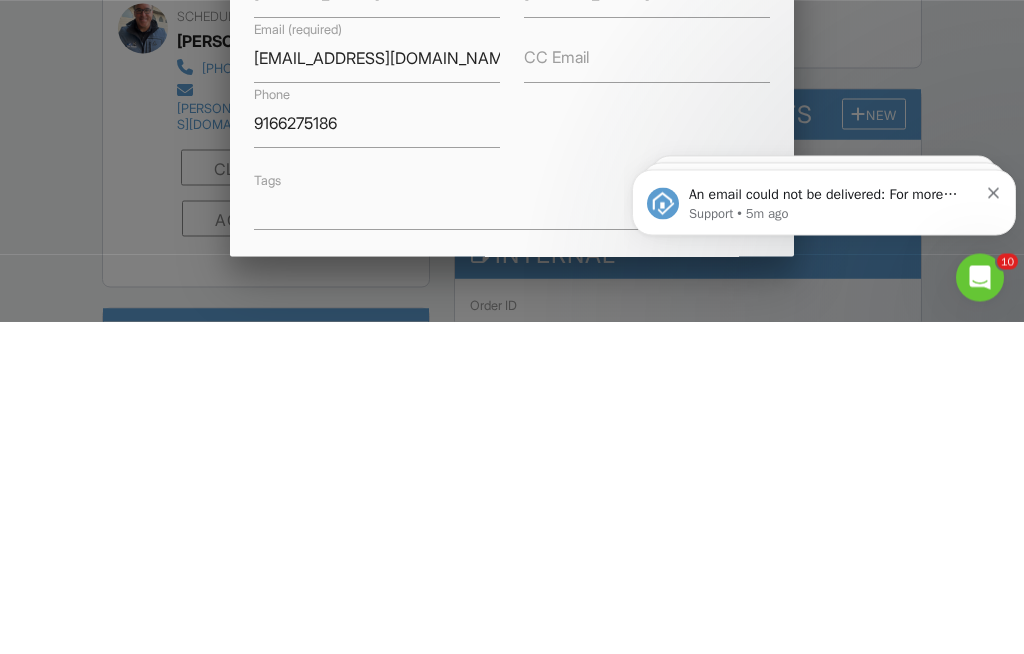 scroll, scrollTop: 1170, scrollLeft: 0, axis: vertical 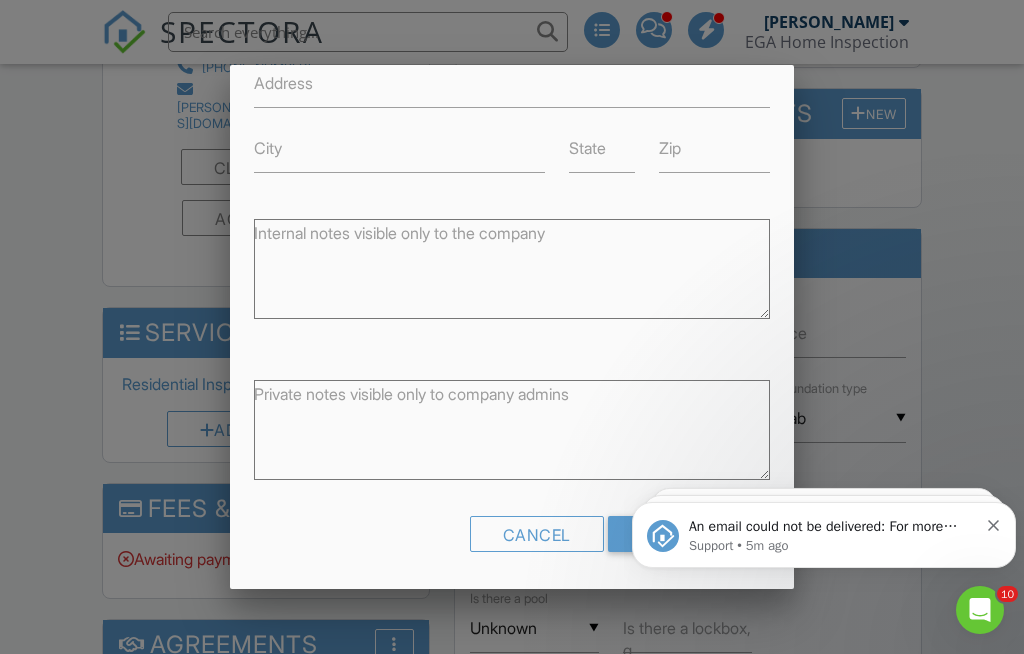 type on "Harlivhans@gmail.com" 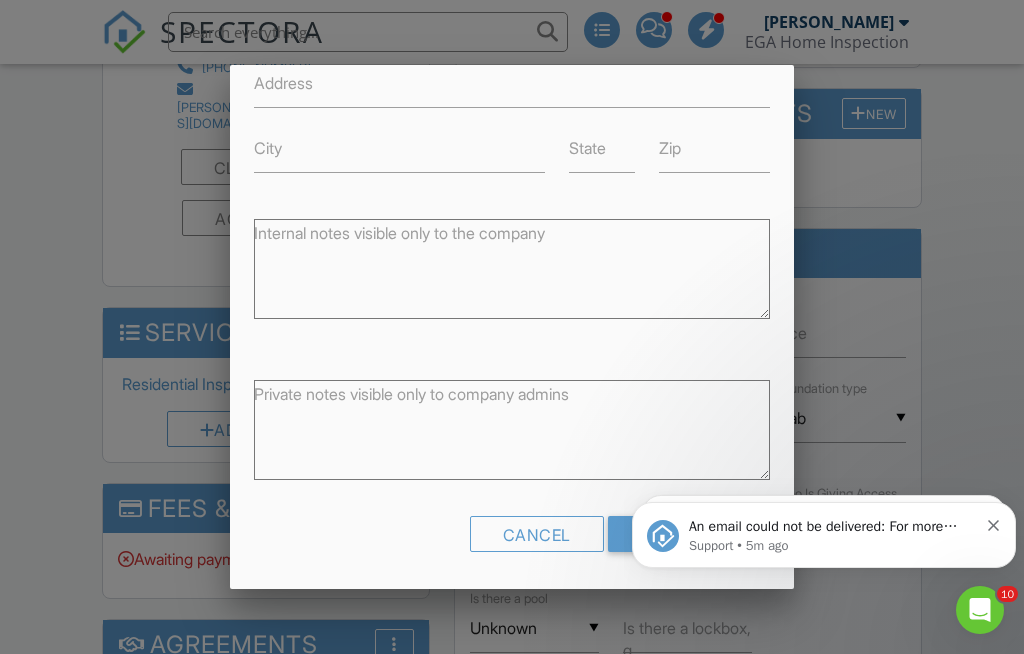 click 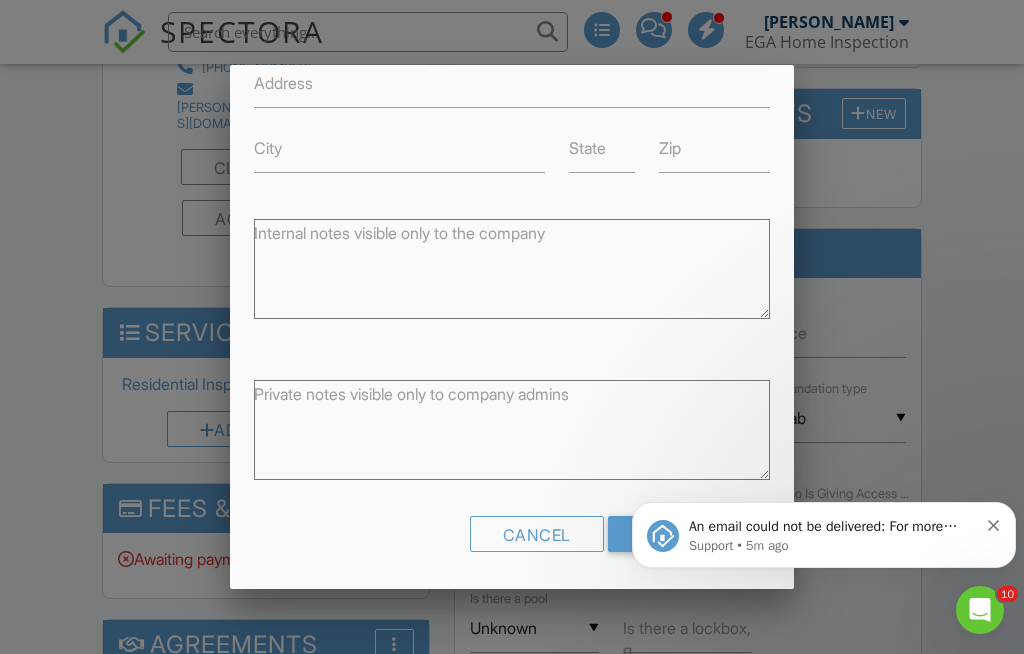 click 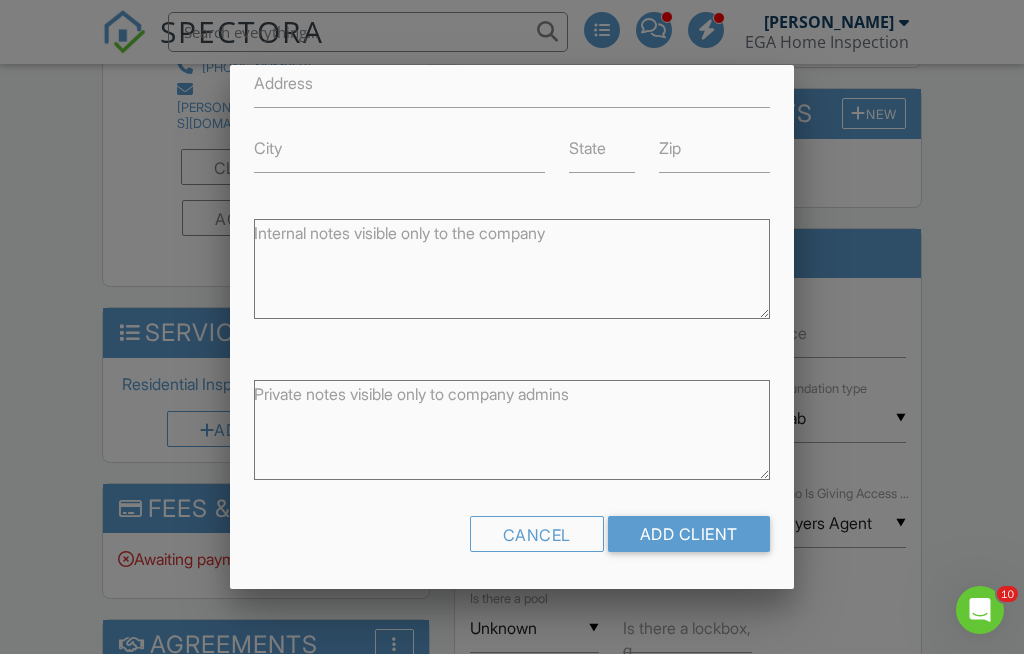 click on "Add Client" at bounding box center (689, 534) 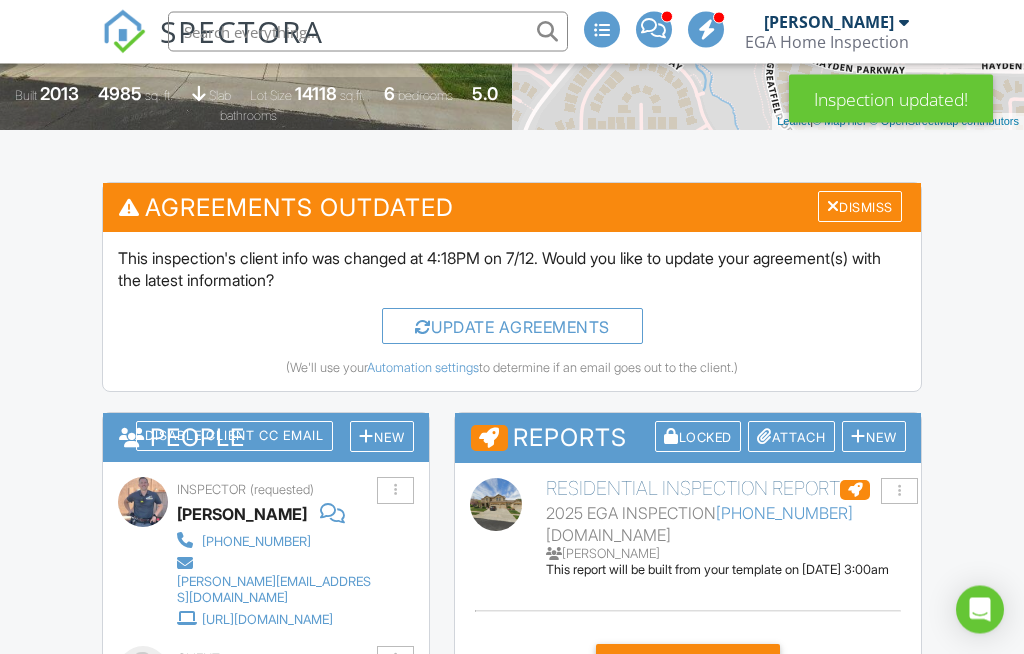 scroll, scrollTop: 842, scrollLeft: 0, axis: vertical 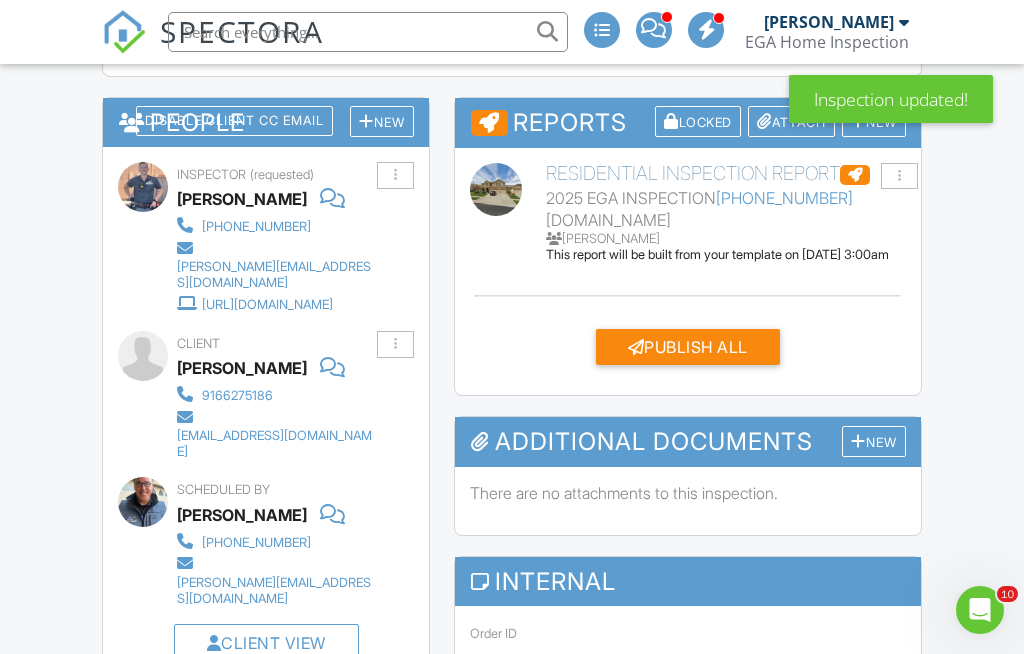 click on "New" at bounding box center [382, 121] 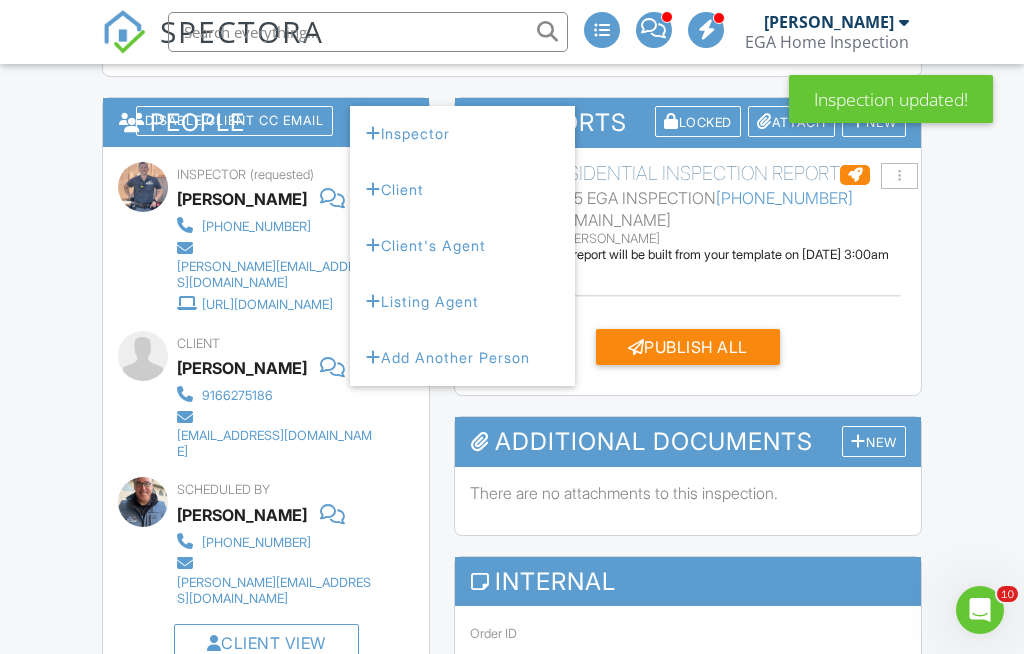 scroll, scrollTop: 0, scrollLeft: 0, axis: both 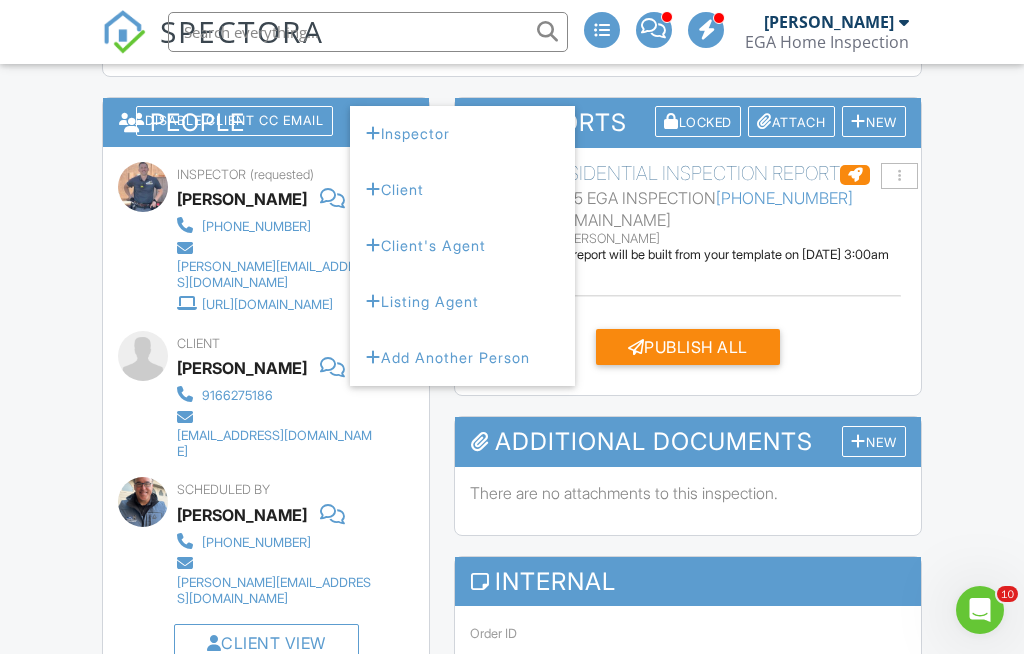 click on "Client's Agent" at bounding box center [462, 246] 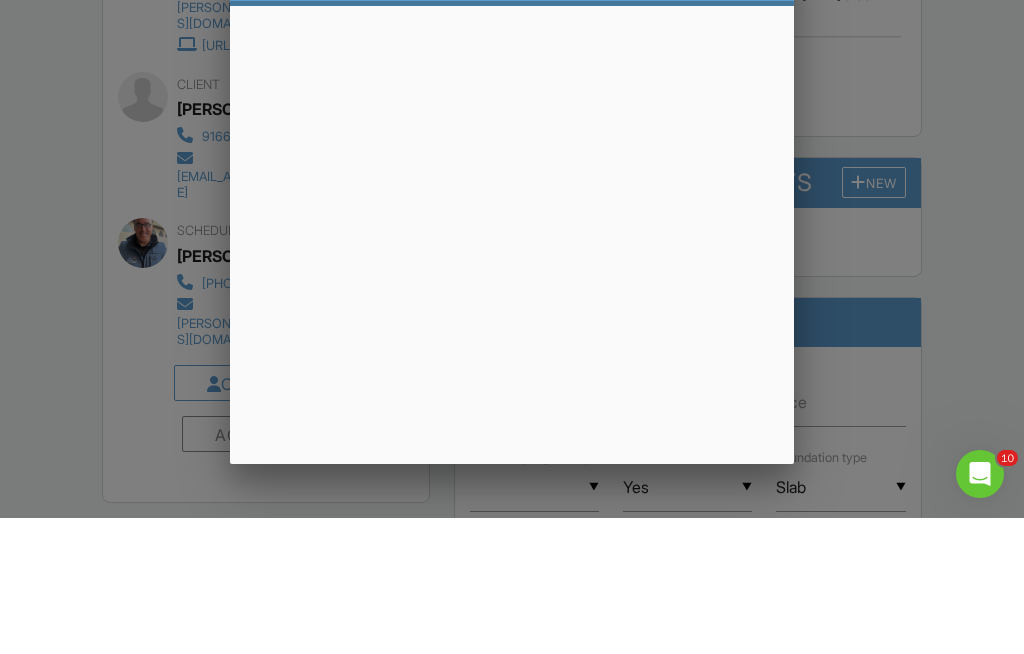 scroll, scrollTop: 1102, scrollLeft: 0, axis: vertical 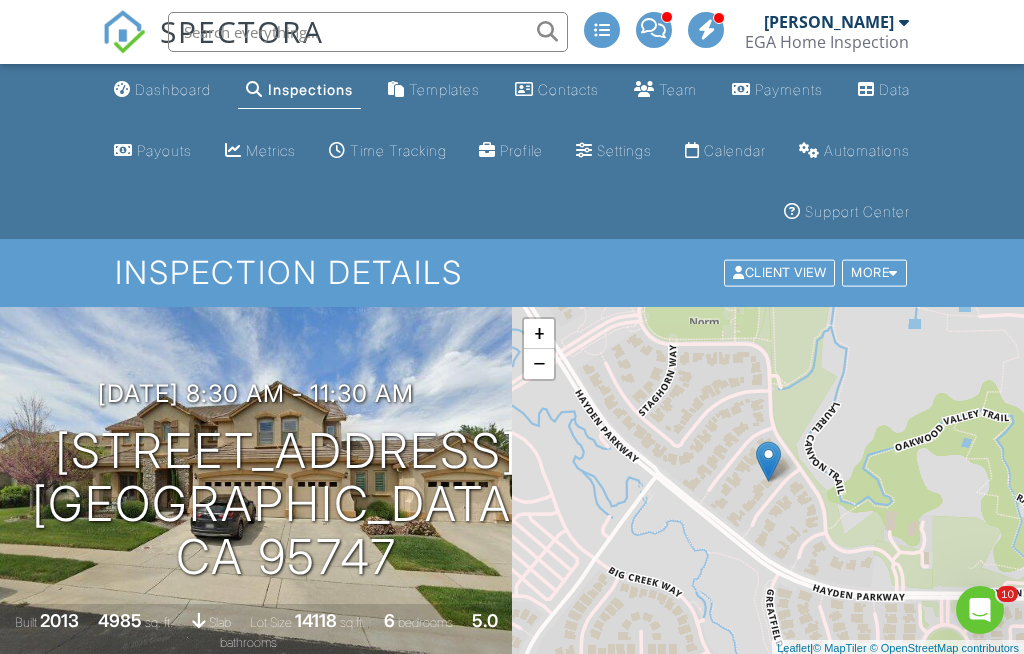 click on "Dashboard" at bounding box center (173, 89) 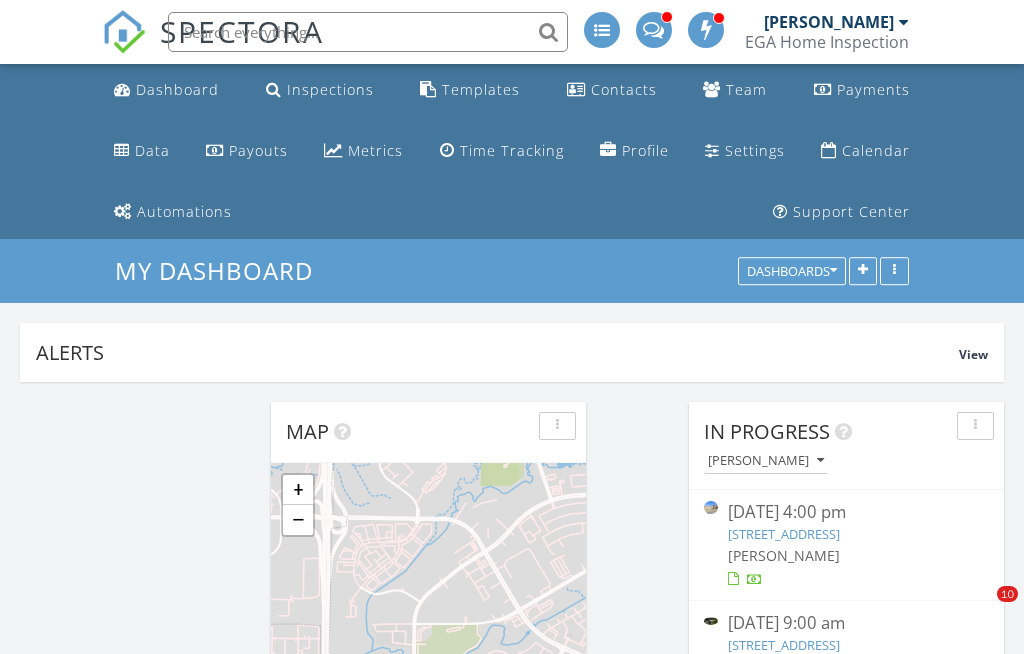 scroll, scrollTop: 0, scrollLeft: 0, axis: both 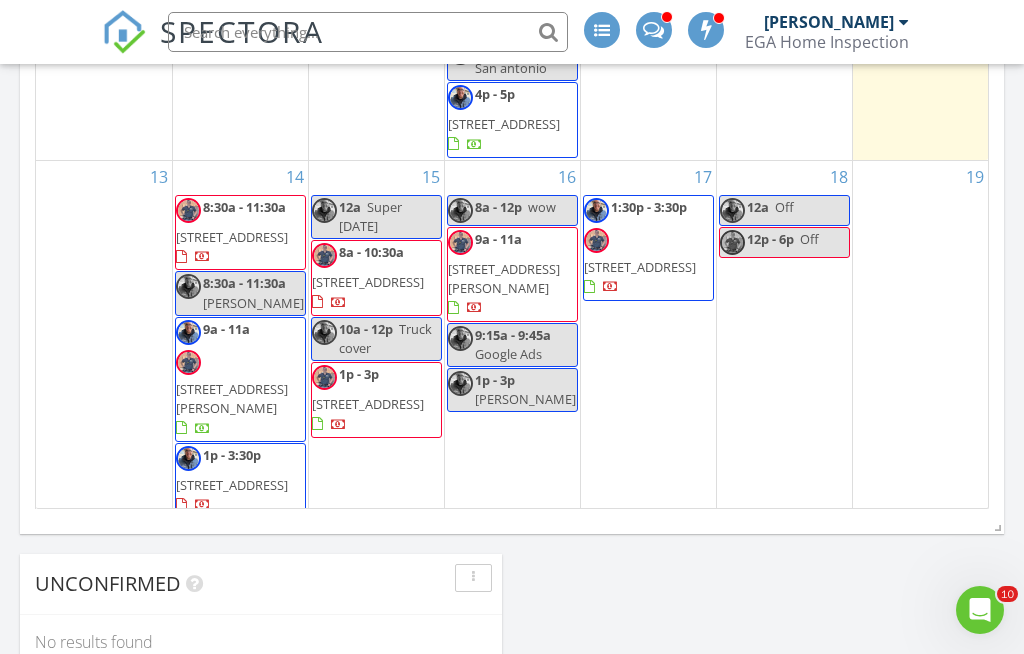 click on "16
8a - 12p
wow
9a - 11a
10245 Elara Wy, Elk Grove 95757
9:15a - 9:45a
Google Ads
1p - 3p
Brian hoh" at bounding box center (512, 379) 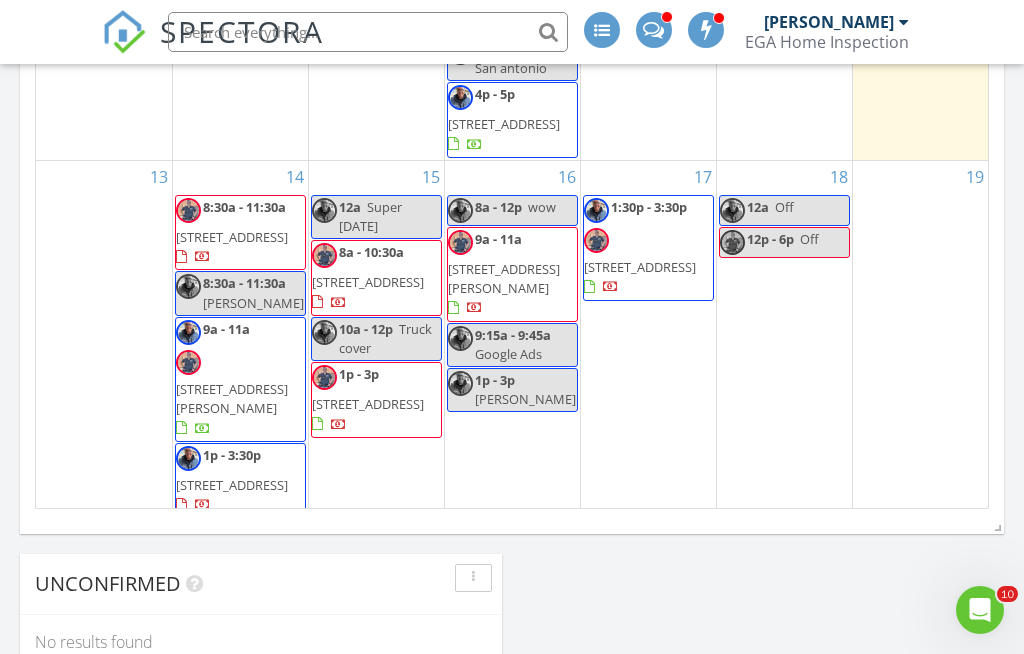 click on "16
8a - 12p
wow
9a - 11a
10245 Elara Wy, Elk Grove 95757
9:15a - 9:45a
Google Ads
1p - 3p
Brian hoh" at bounding box center (512, 379) 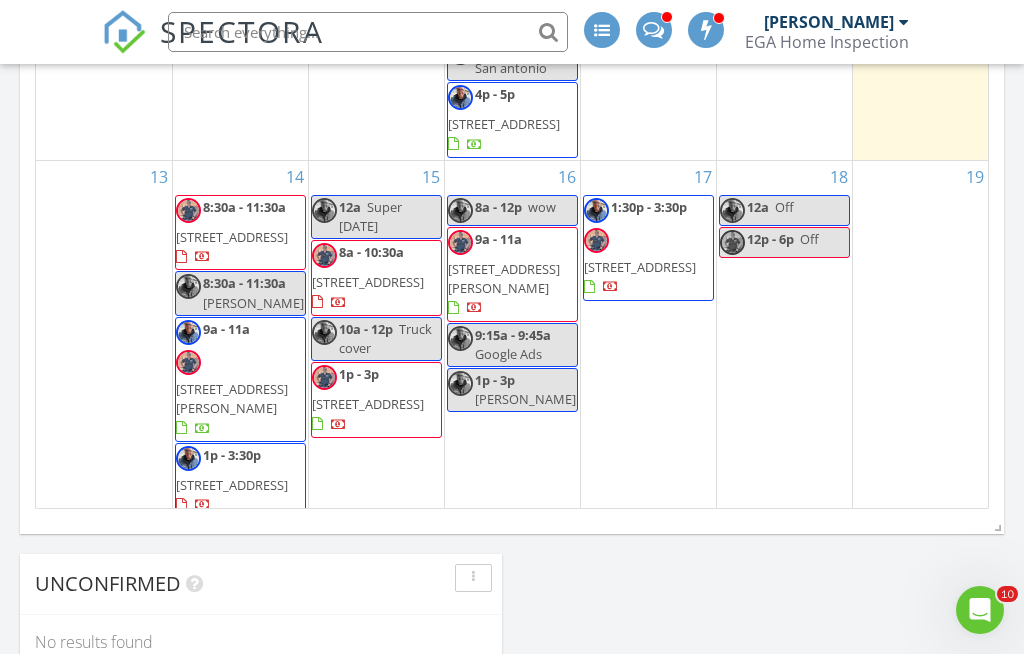 click on "16
8a - 12p
wow
9a - 11a
10245 Elara Wy, Elk Grove 95757
9:15a - 9:45a
Google Ads
1p - 3p
Brian hoh" at bounding box center (512, 379) 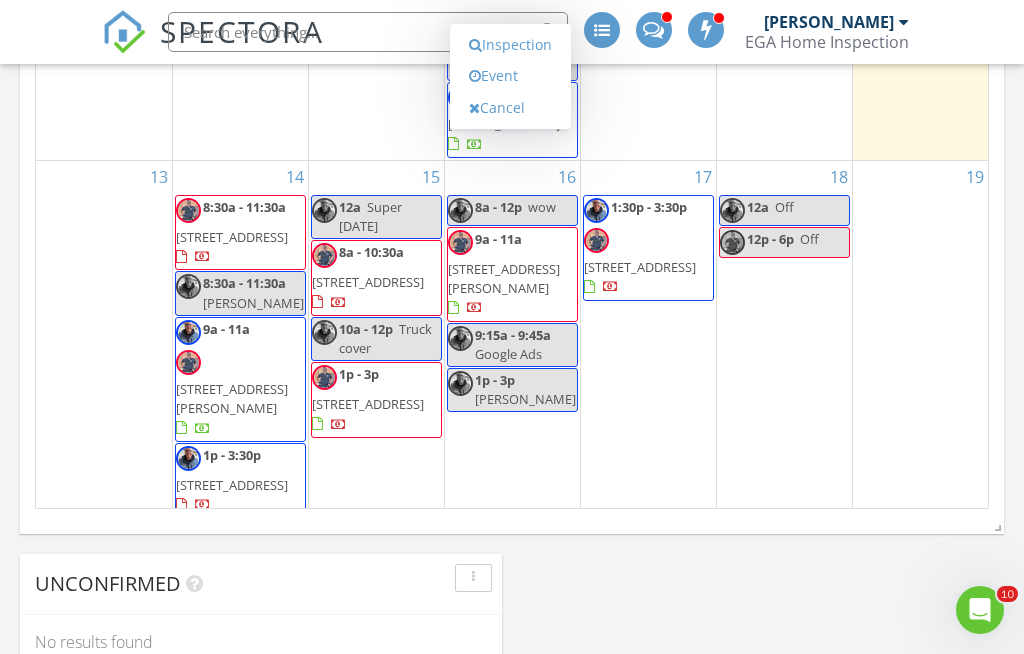 click on "Inspection" at bounding box center (510, 45) 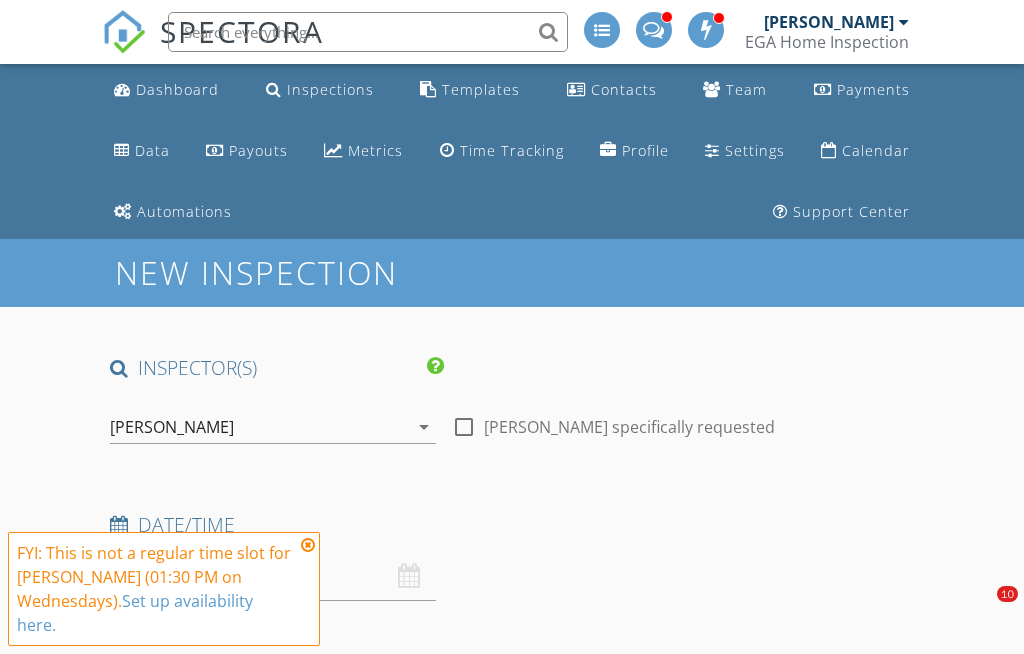 scroll, scrollTop: 0, scrollLeft: 0, axis: both 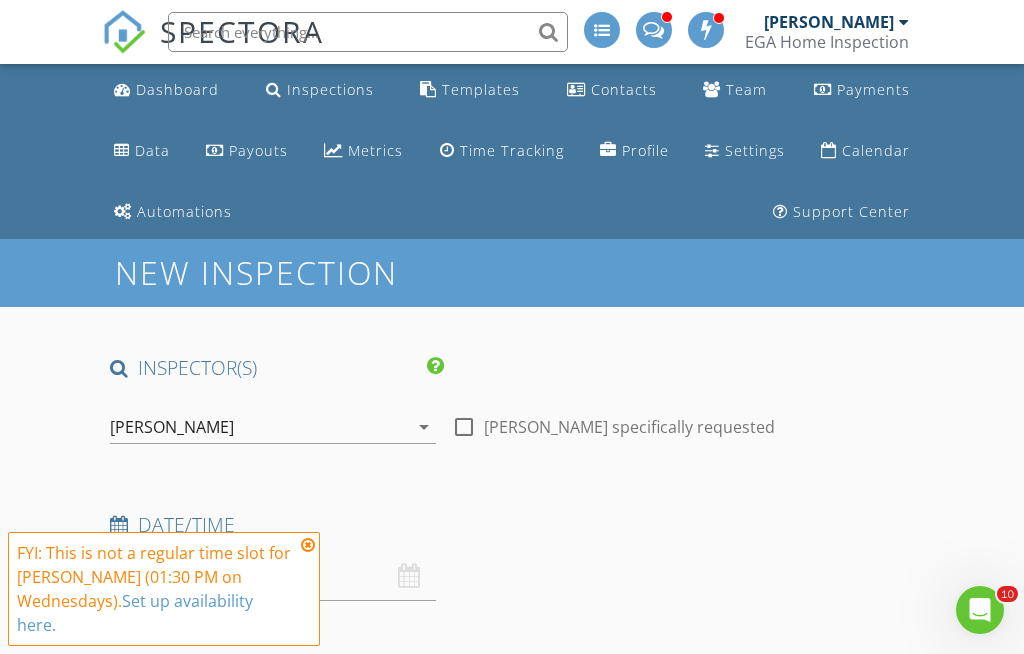 click on "FYI: This is not a regular time slot for Robert Reynoso (01:30 PM on Wednesdays).  Set up availability here." at bounding box center [156, 589] 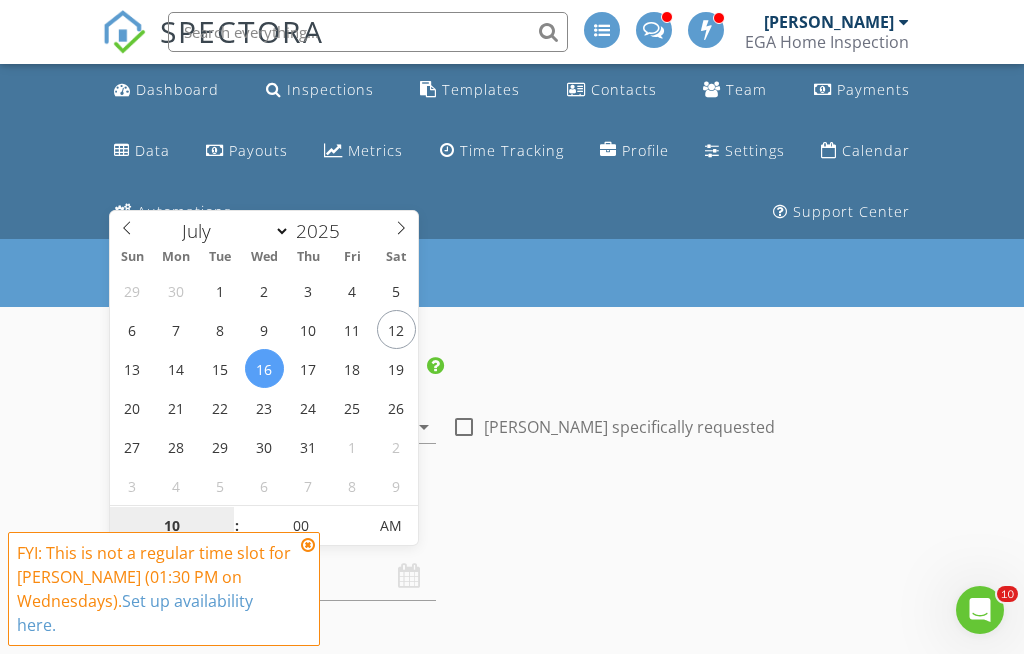 click on "10" at bounding box center (171, 527) 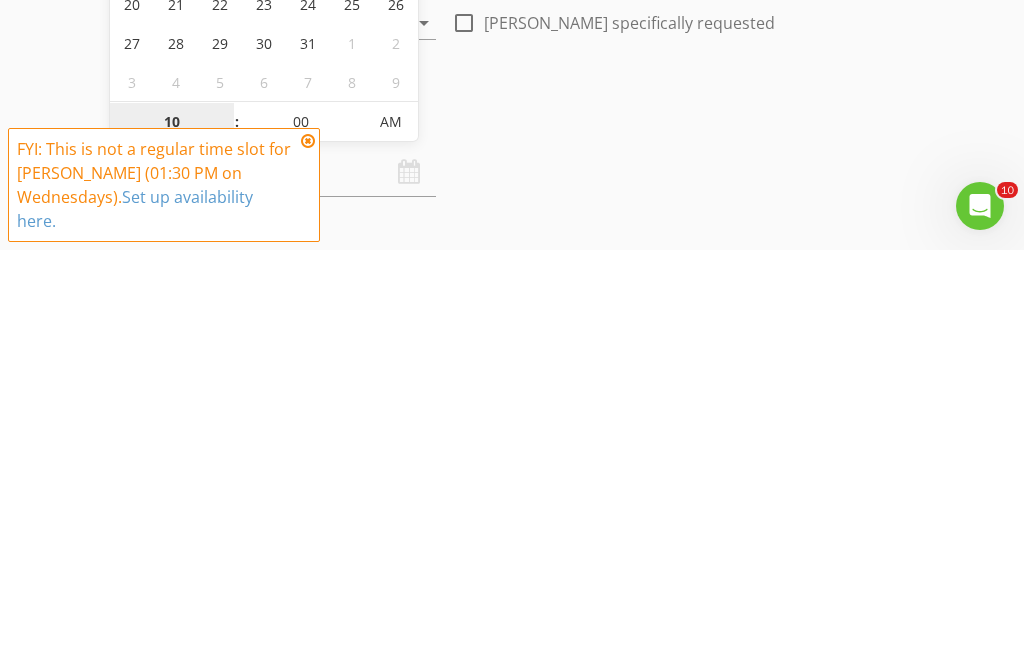 type on "1" 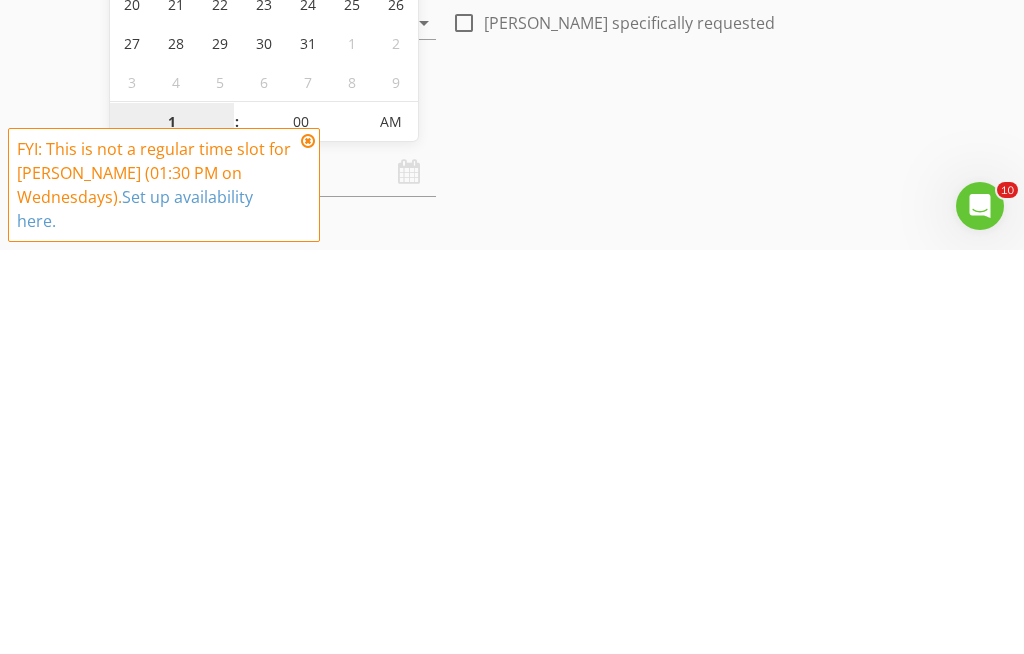 click on "AM" at bounding box center [390, 526] 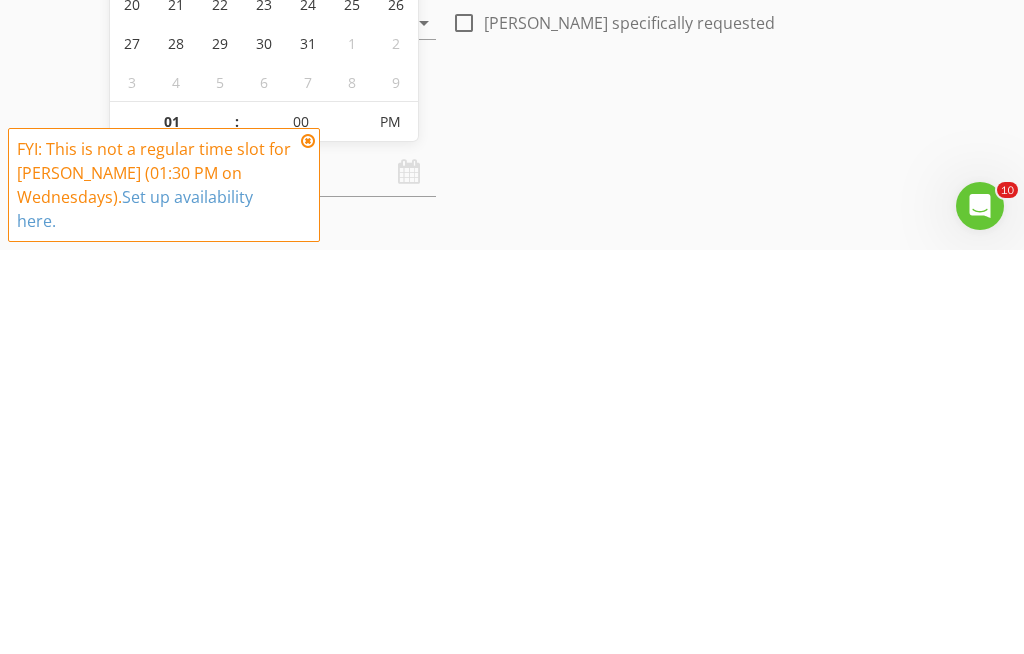 scroll, scrollTop: 404, scrollLeft: 0, axis: vertical 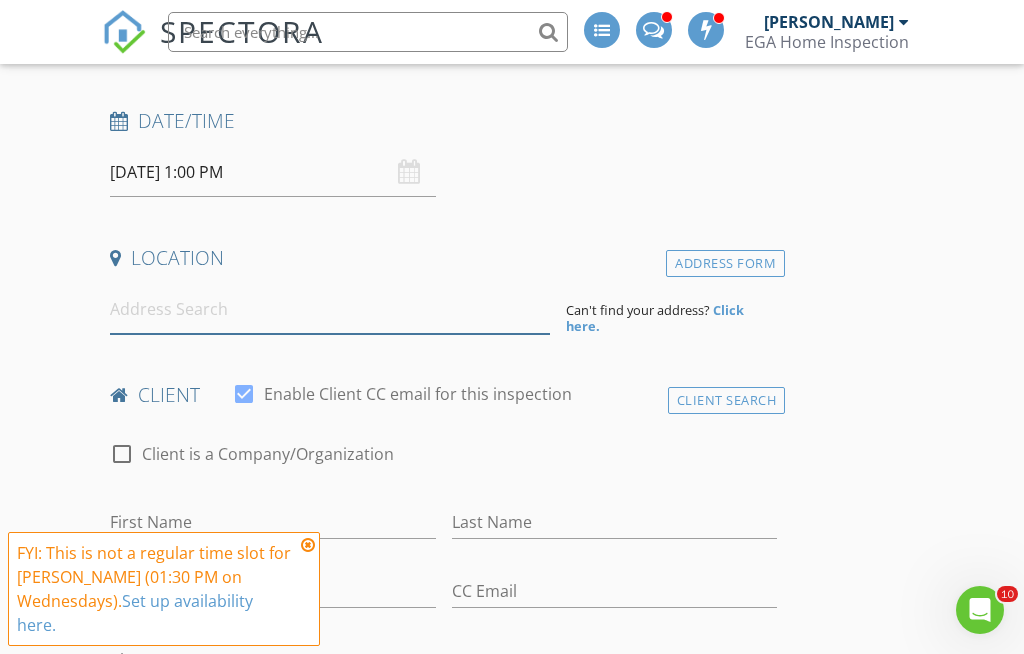 click at bounding box center [329, 309] 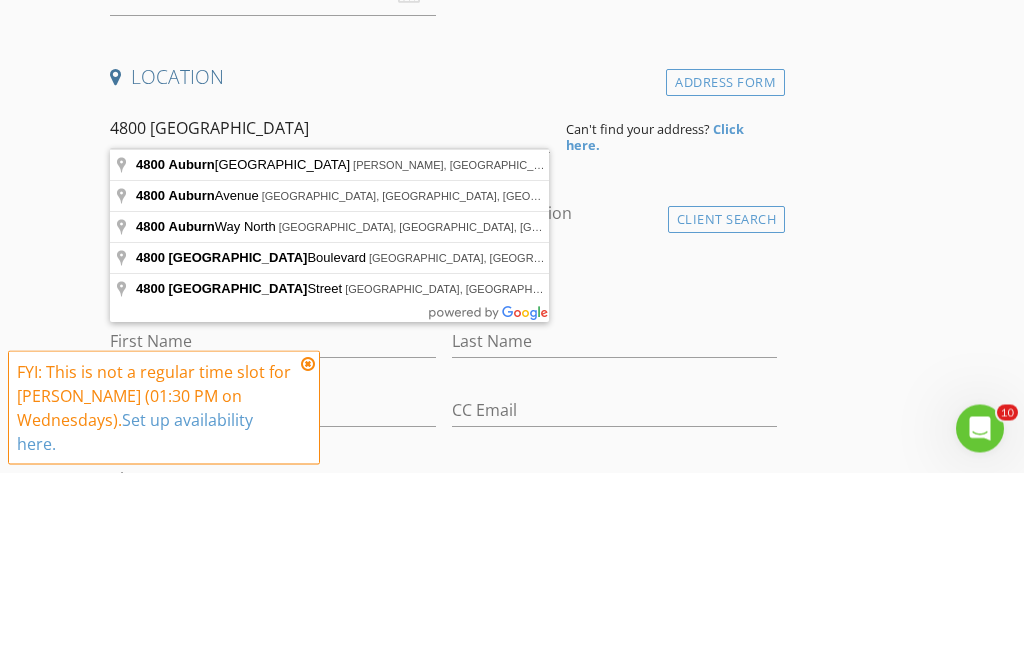 type on "4800 Auburn Folsom Road, Loomis, CA, USA" 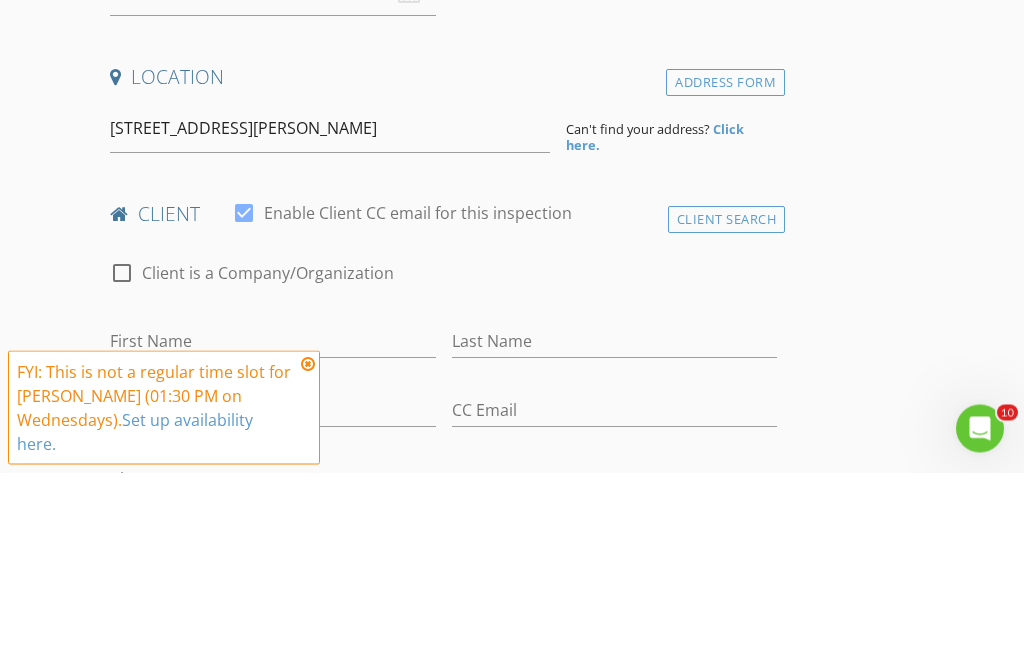 scroll, scrollTop: 585, scrollLeft: 0, axis: vertical 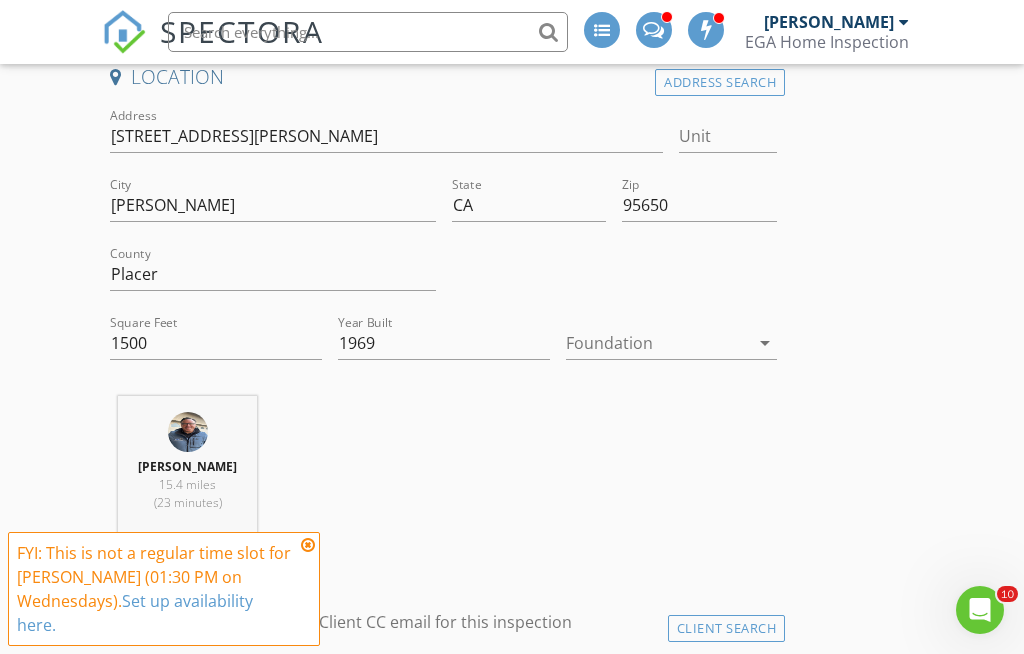 click at bounding box center (658, 343) 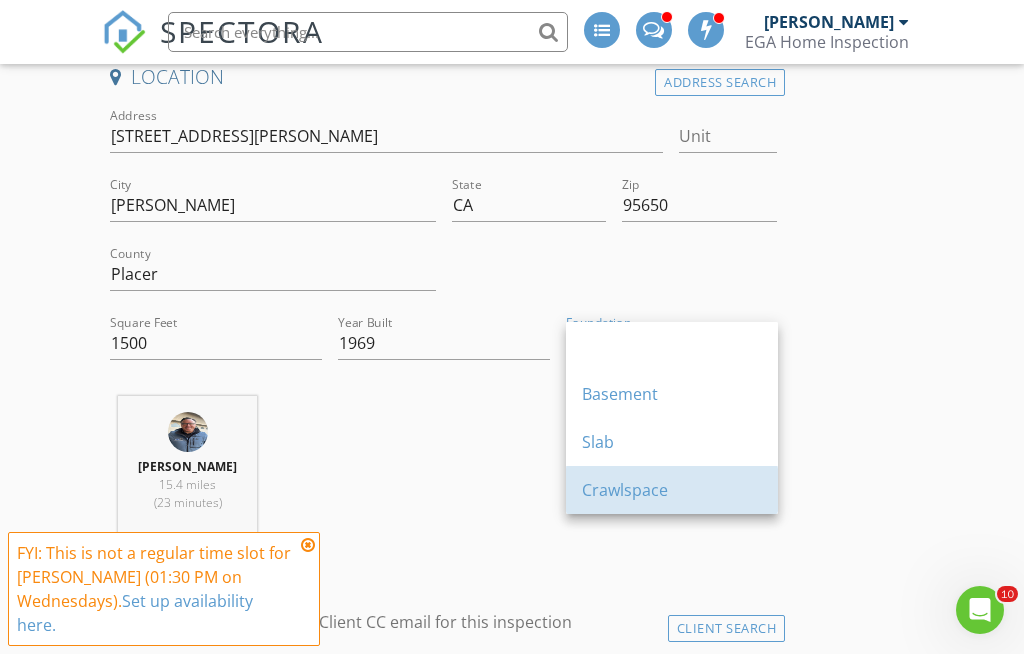 click on "Crawlspace" at bounding box center [672, 490] 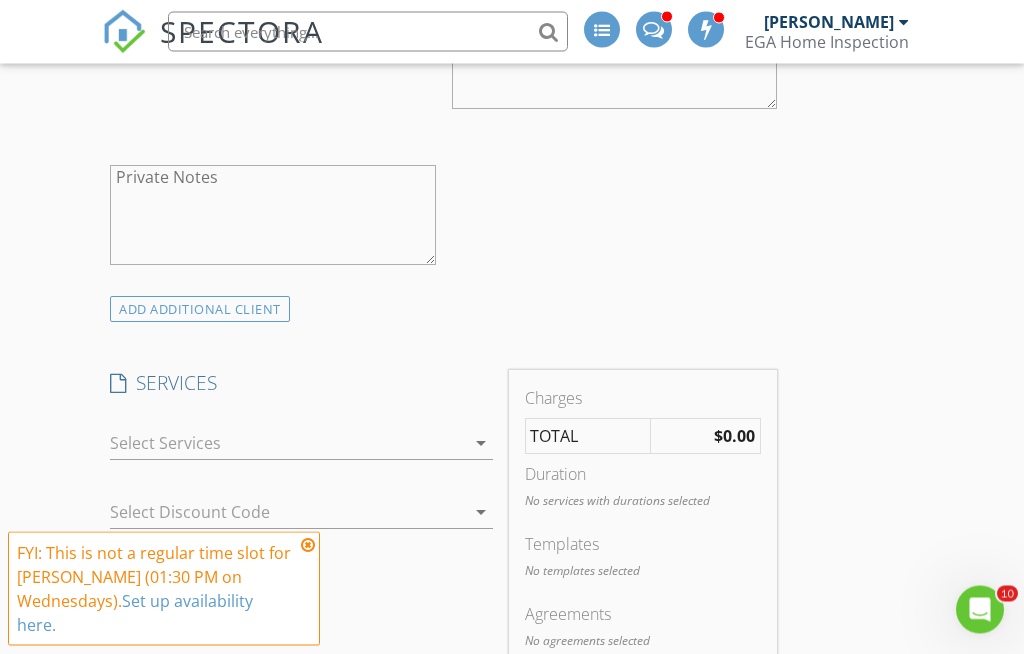 scroll, scrollTop: 1669, scrollLeft: 0, axis: vertical 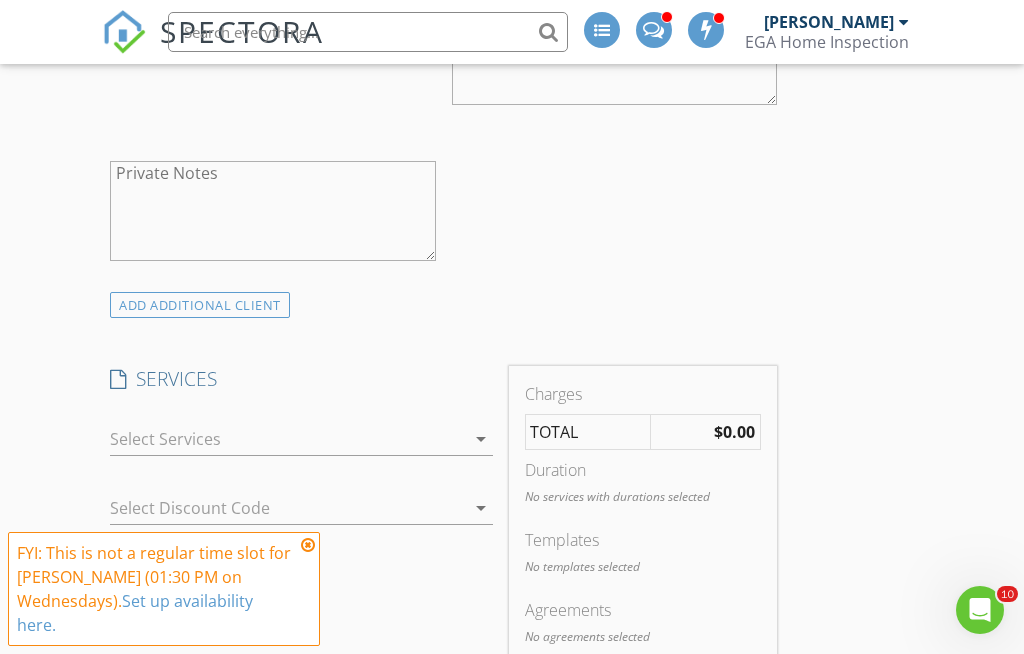 click at bounding box center (287, 439) 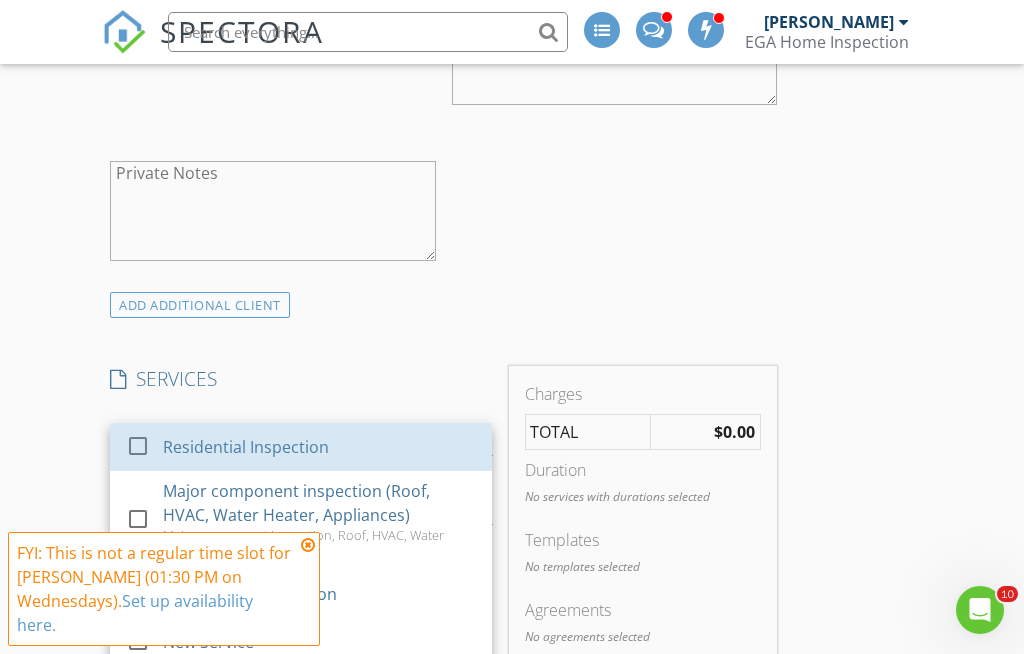 click on "Residential Inspection" at bounding box center (247, 447) 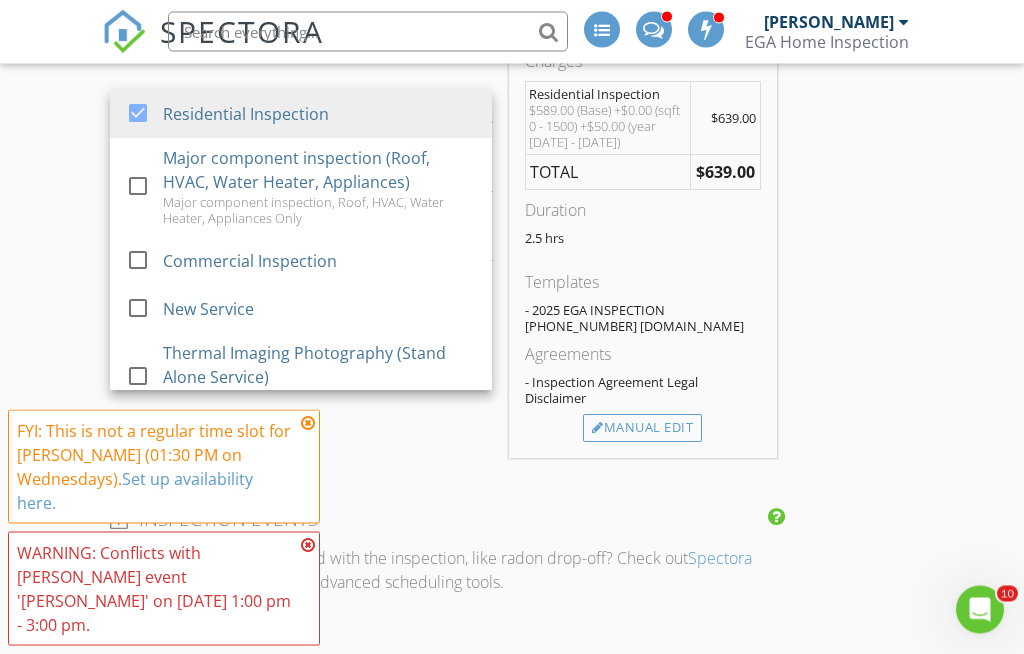 scroll, scrollTop: 2003, scrollLeft: 0, axis: vertical 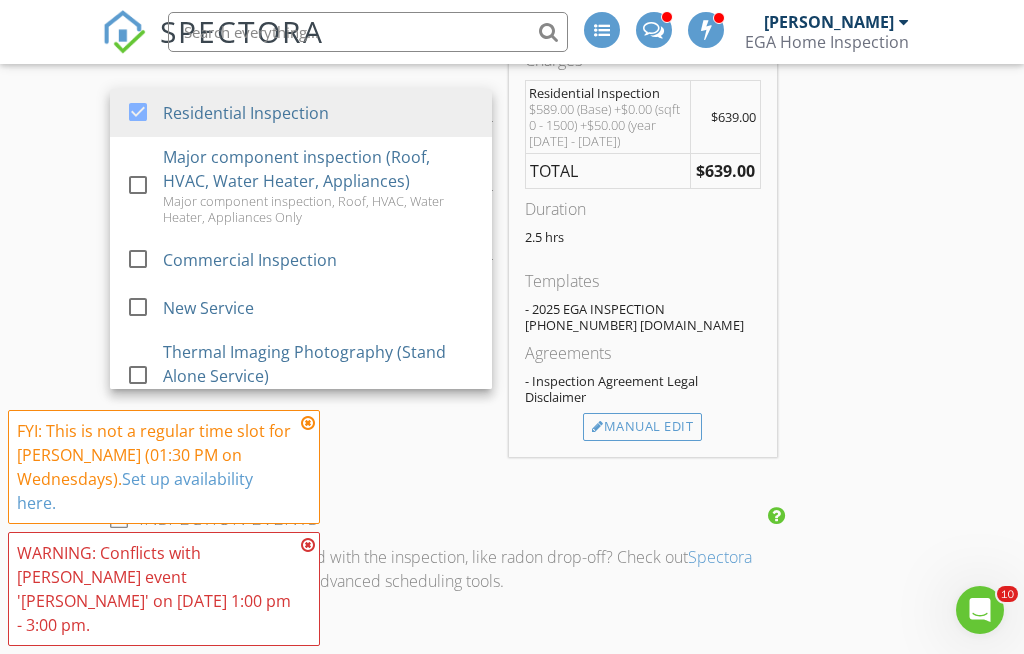 click at bounding box center (308, 423) 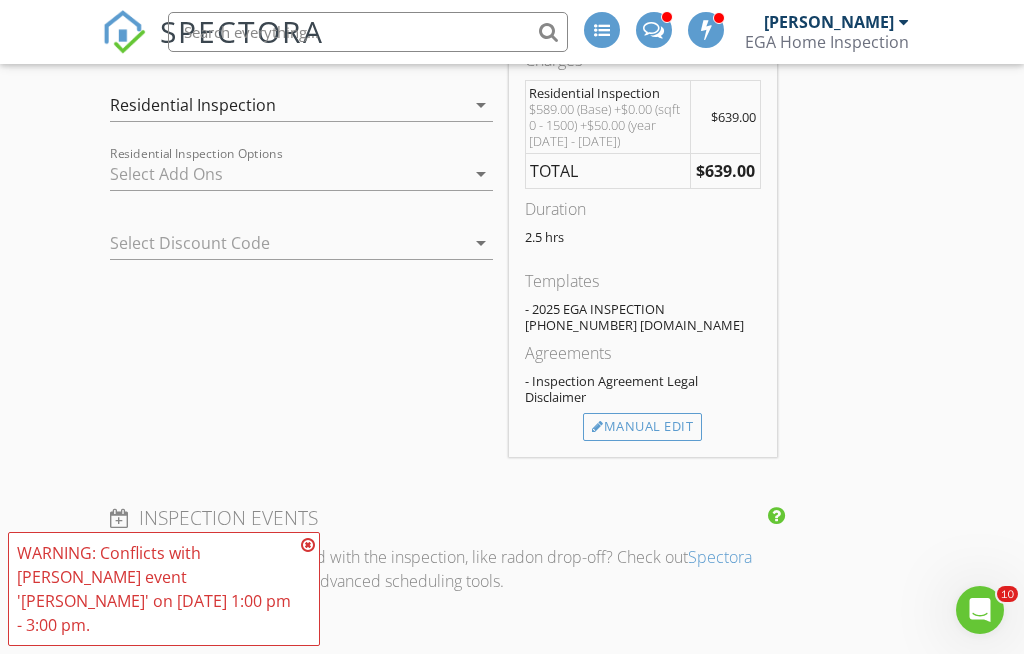 click at bounding box center [308, 545] 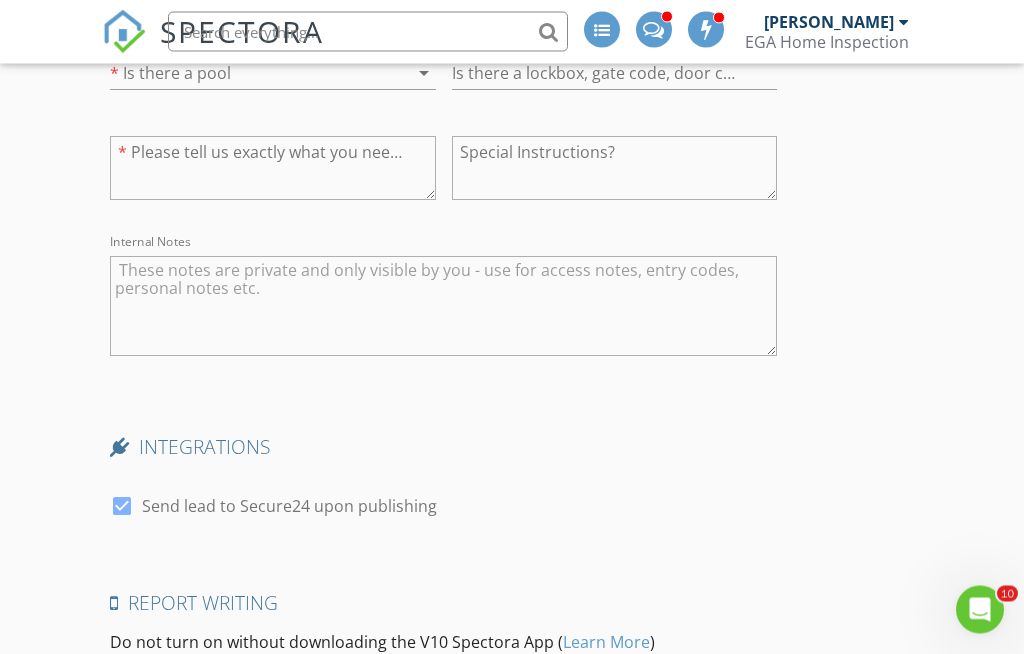 scroll, scrollTop: 4087, scrollLeft: 0, axis: vertical 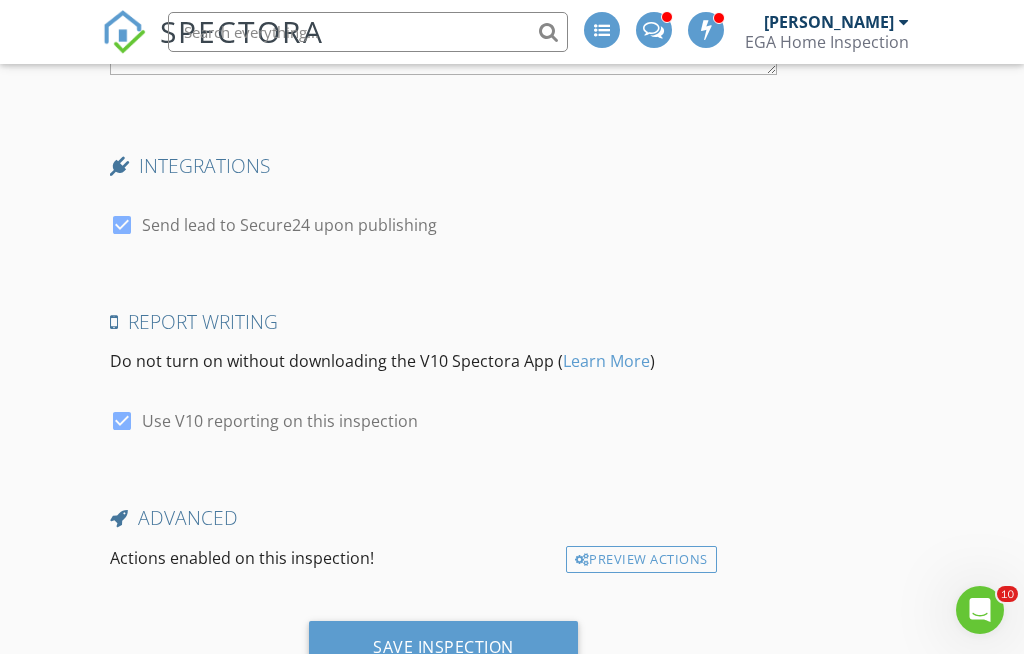 click on "Save Inspection" at bounding box center [443, 647] 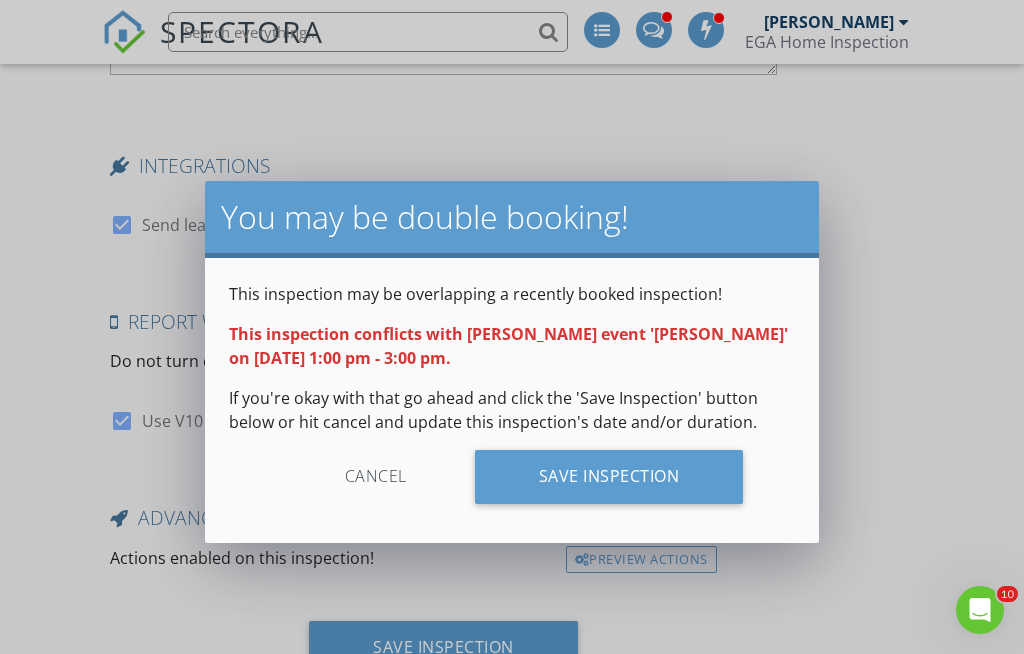 click on "Save Inspection" at bounding box center (609, 477) 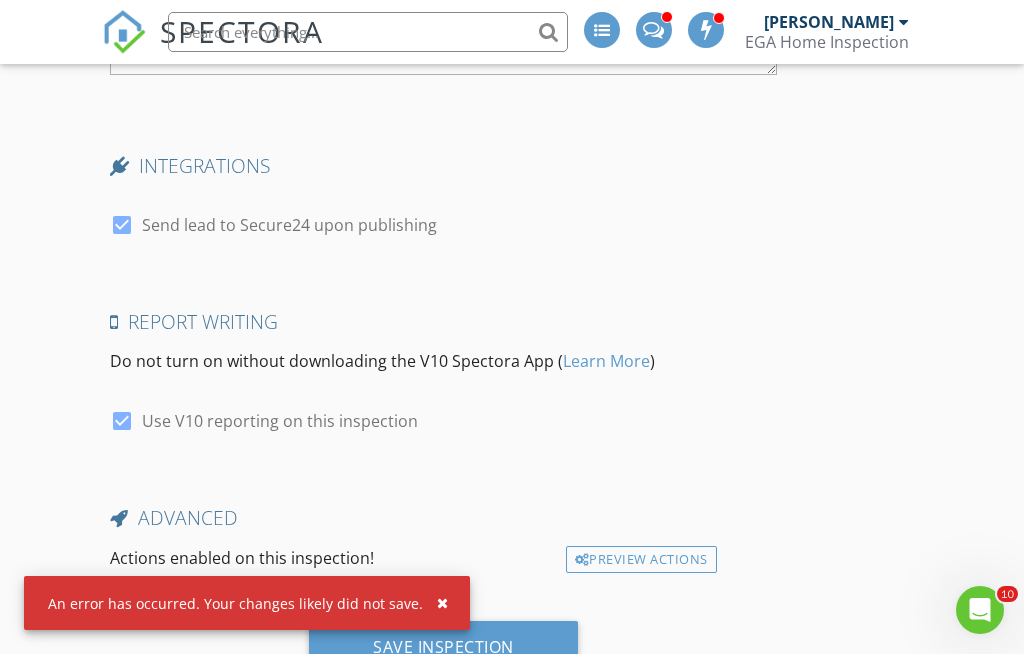 click on "Save Inspection" at bounding box center [443, 648] 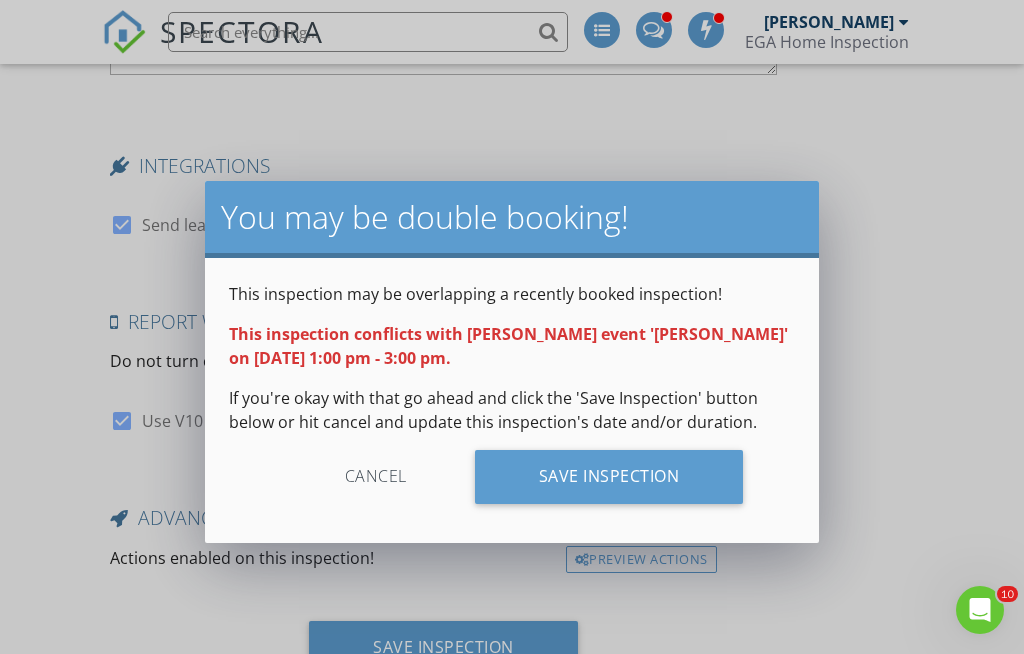 click on "Save Inspection" at bounding box center (609, 477) 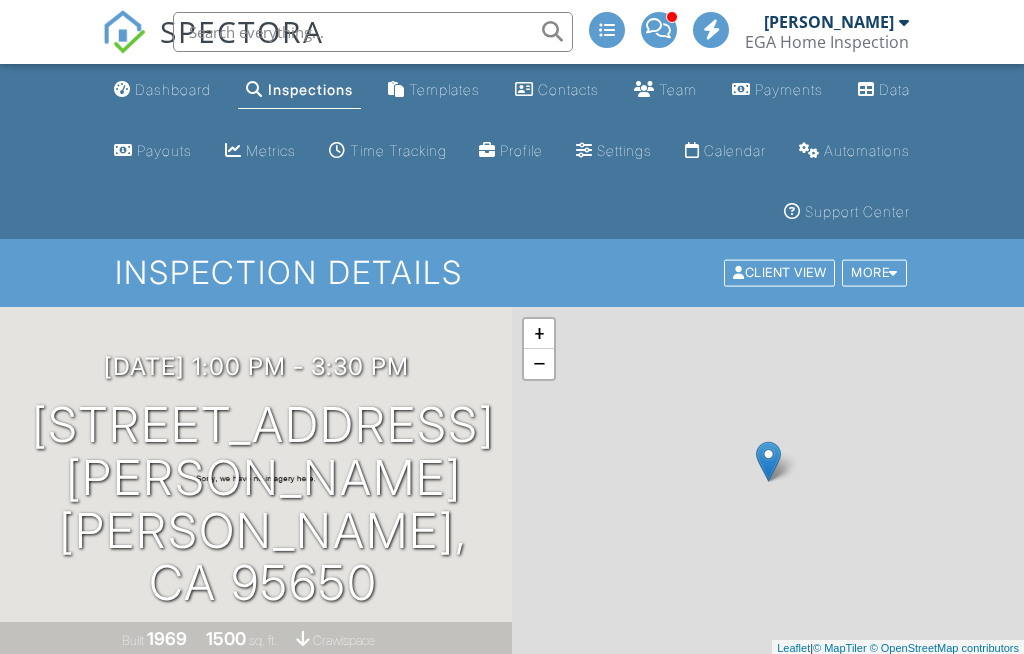 scroll, scrollTop: 0, scrollLeft: 0, axis: both 